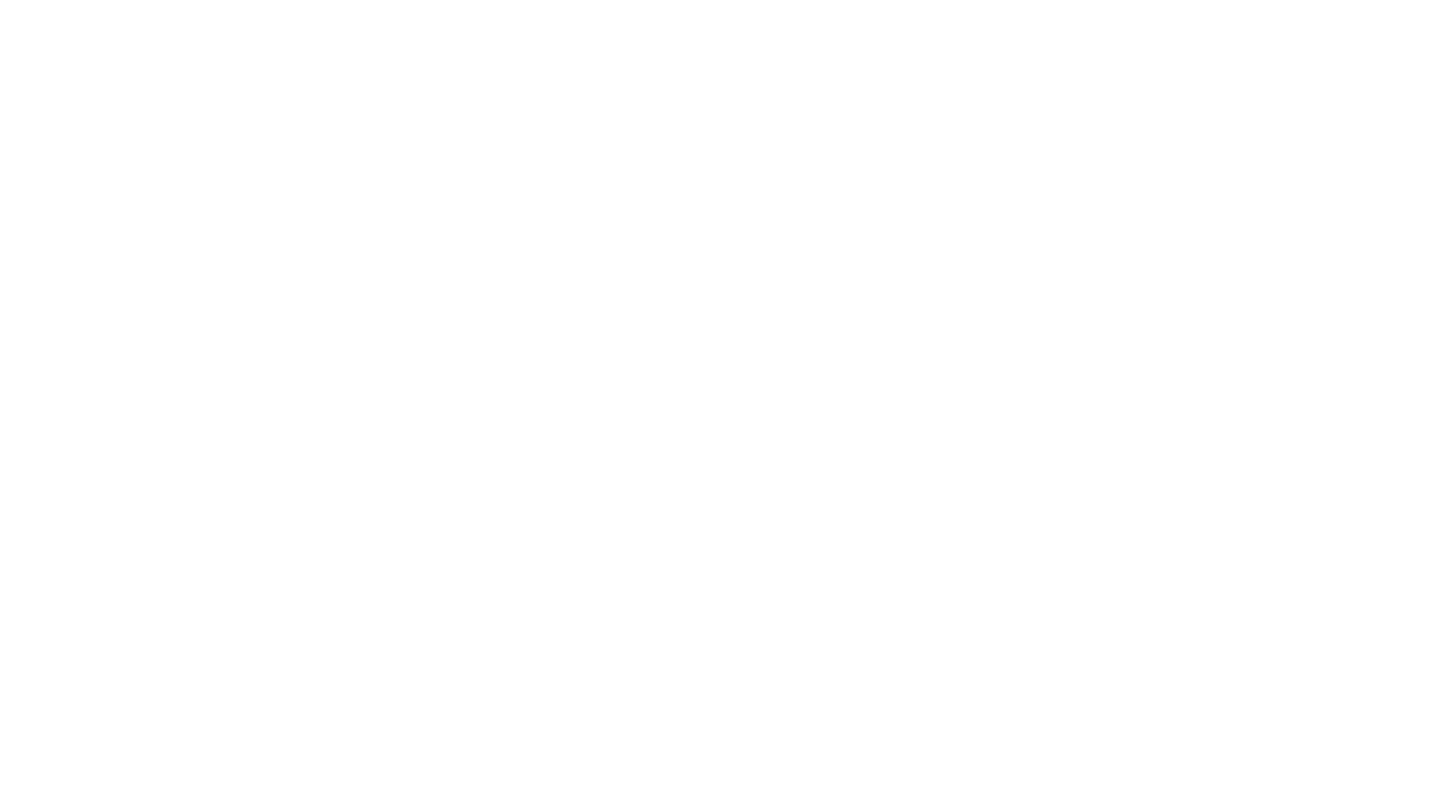 scroll, scrollTop: 0, scrollLeft: 0, axis: both 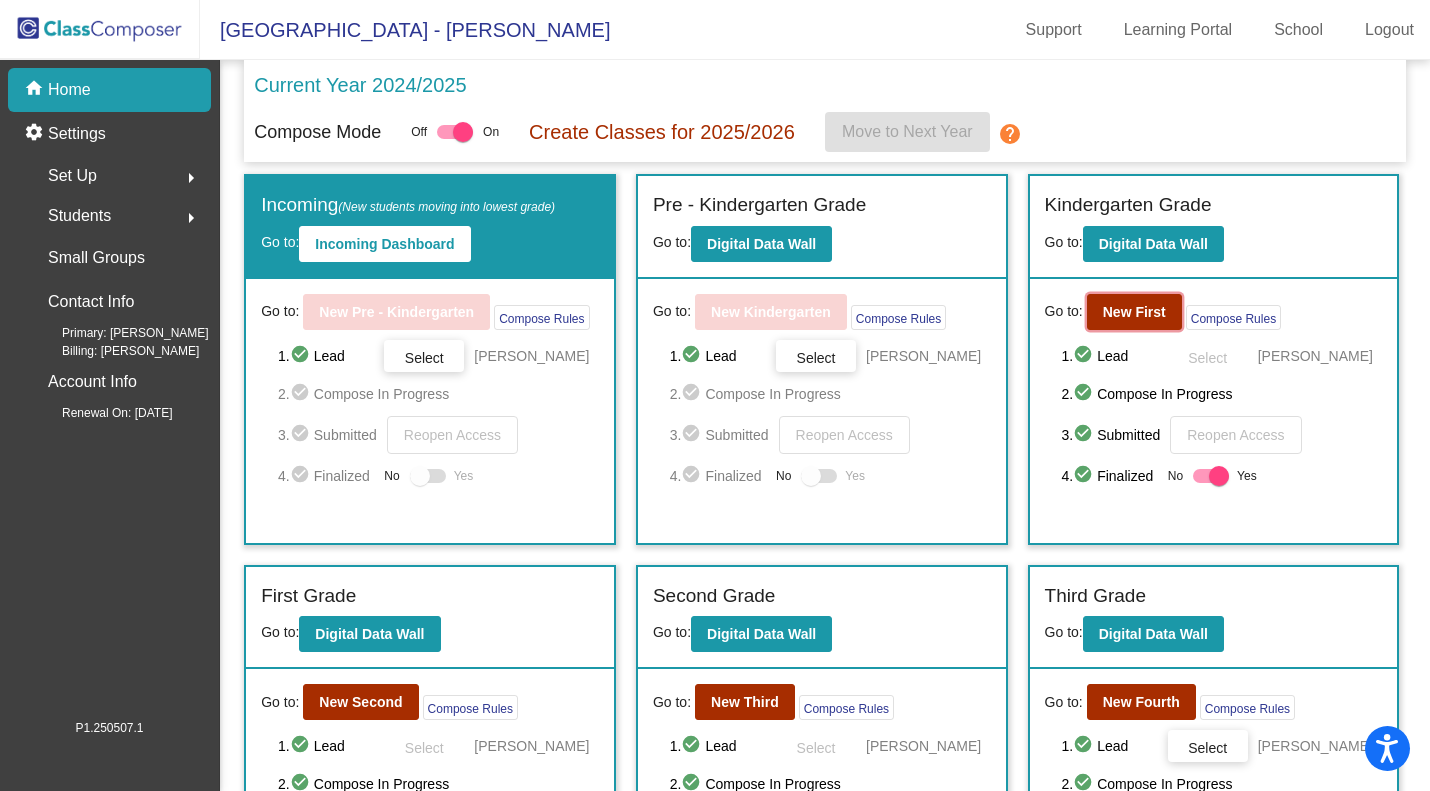 click on "New First" 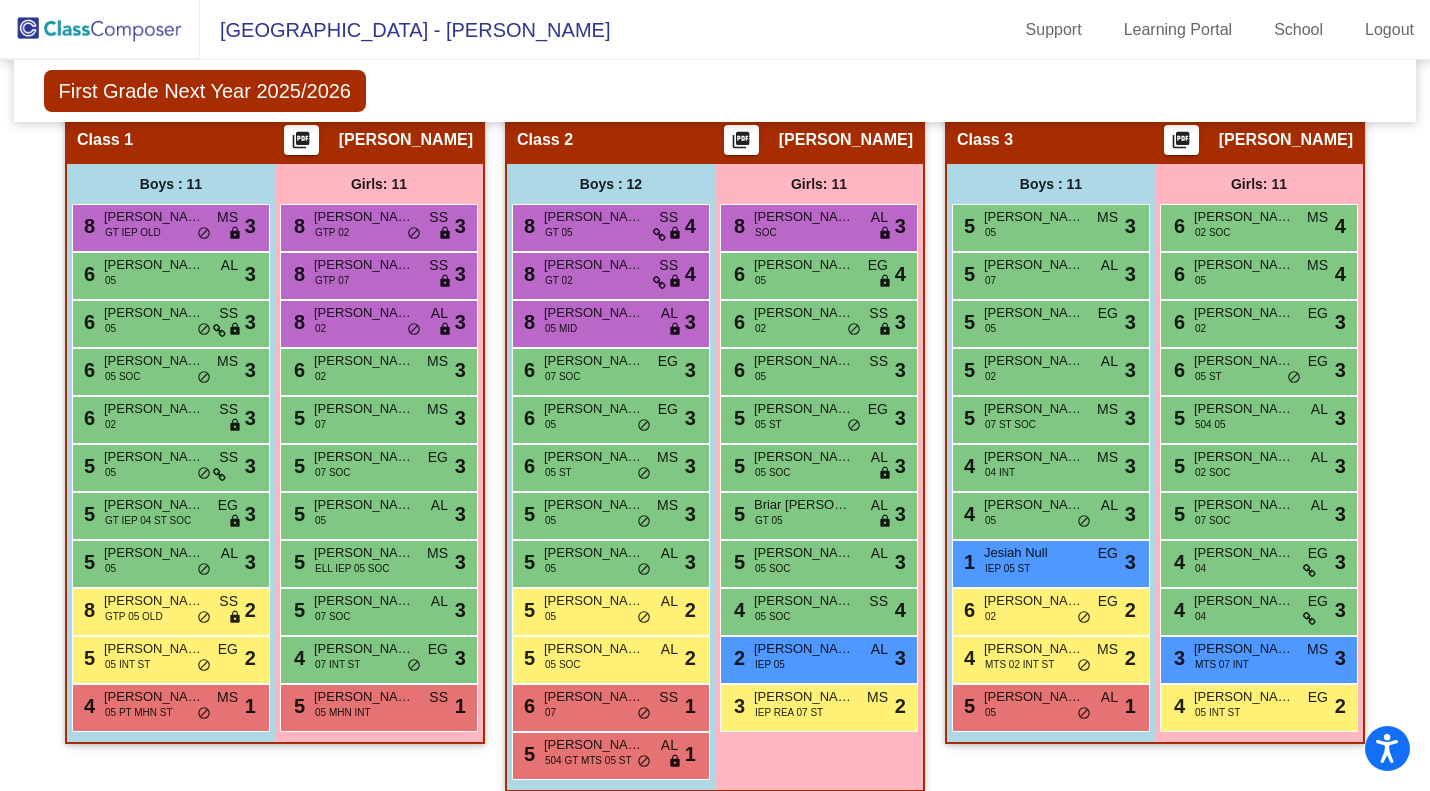 scroll, scrollTop: 569, scrollLeft: 0, axis: vertical 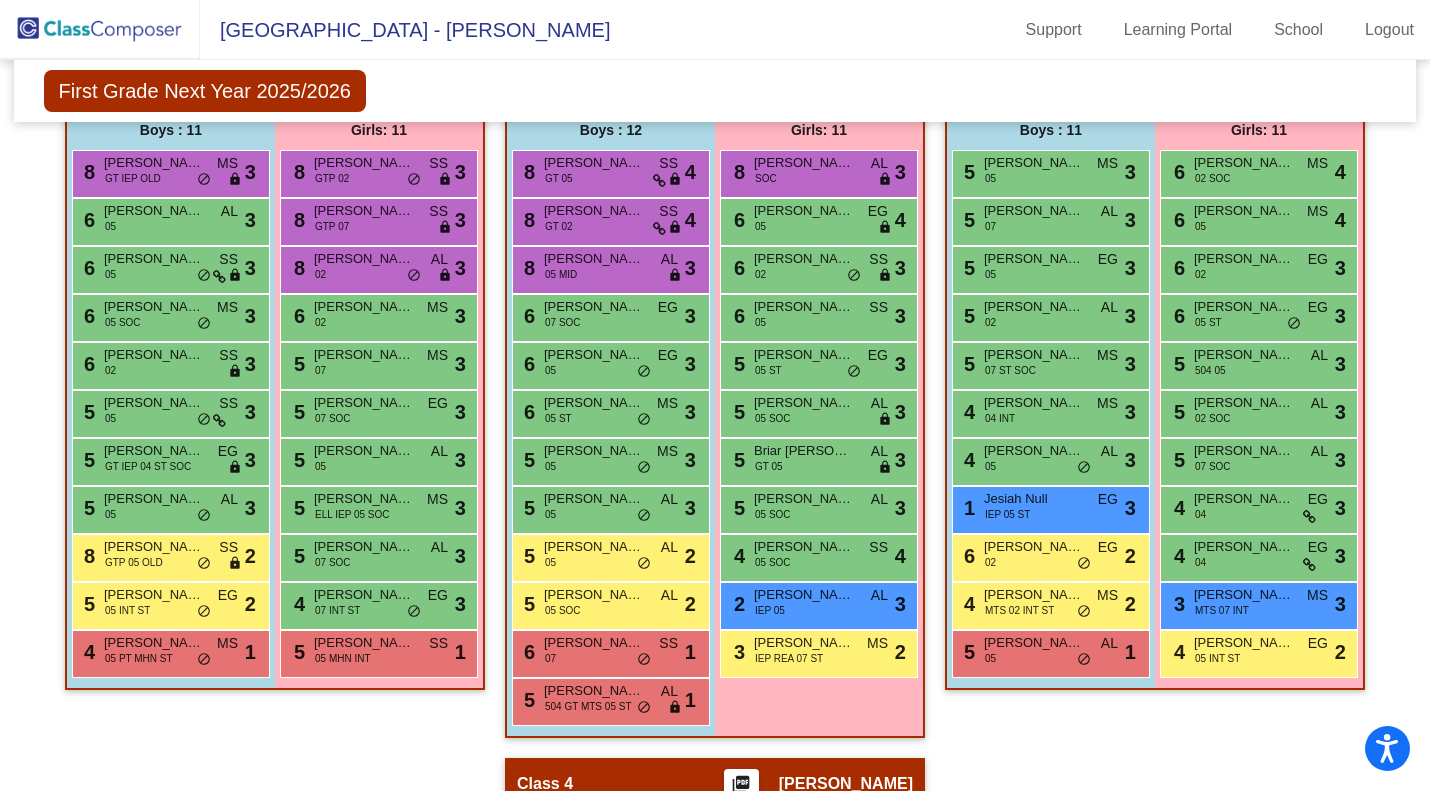 click on "5 [PERSON_NAME] 05 AL lock do_not_disturb_alt 2" at bounding box center [608, 555] 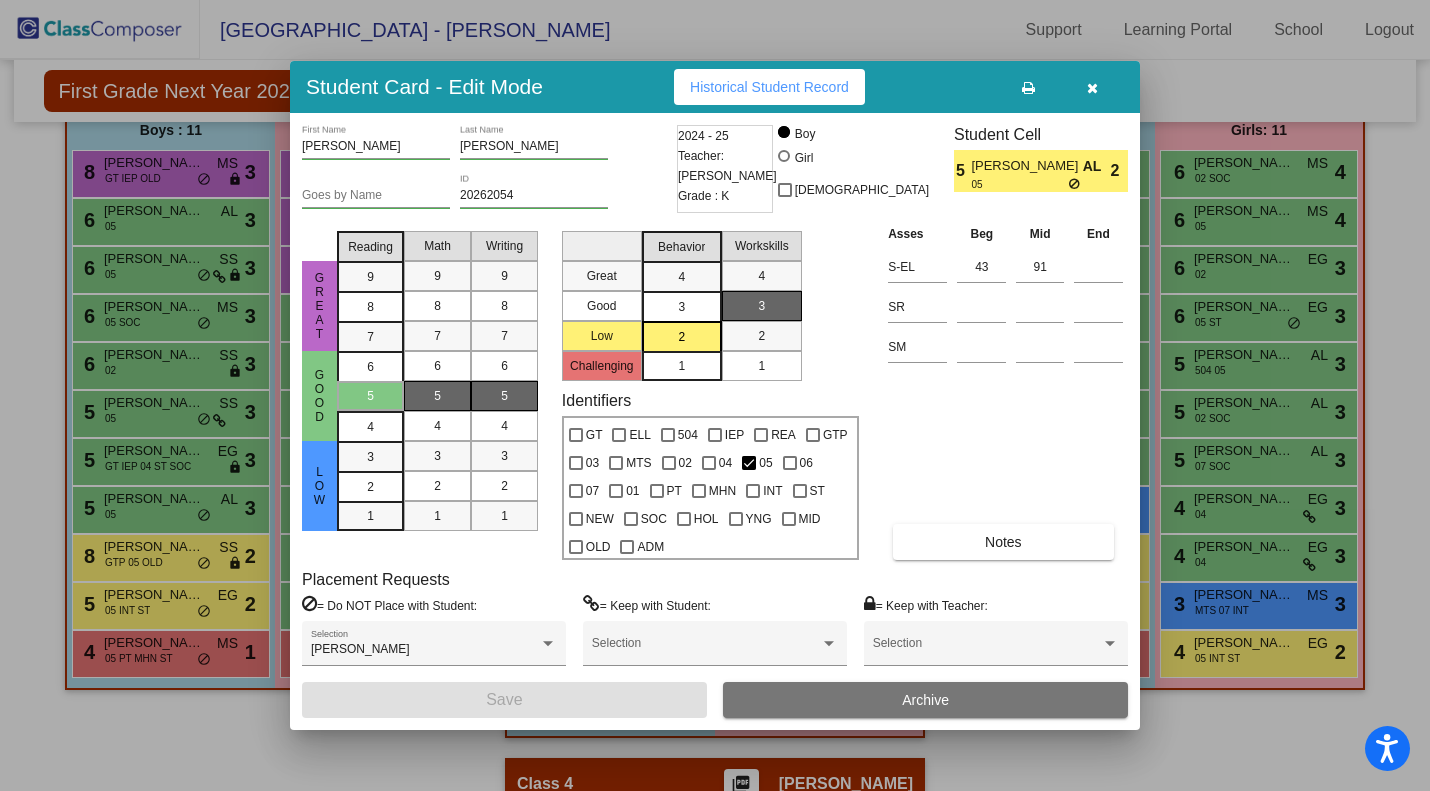 click on "05" at bounding box center [1019, 184] 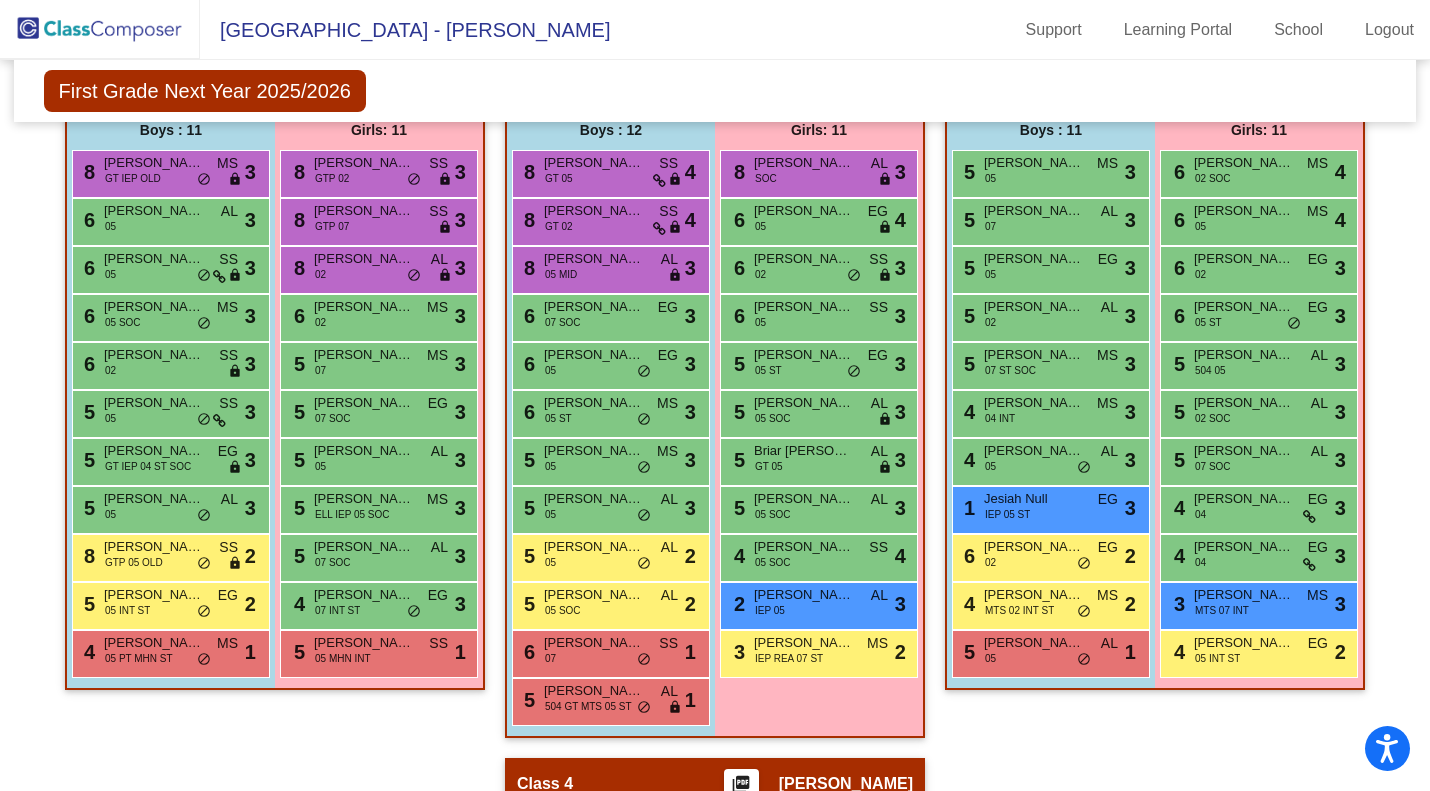 click on "[PERSON_NAME]" at bounding box center (804, 595) 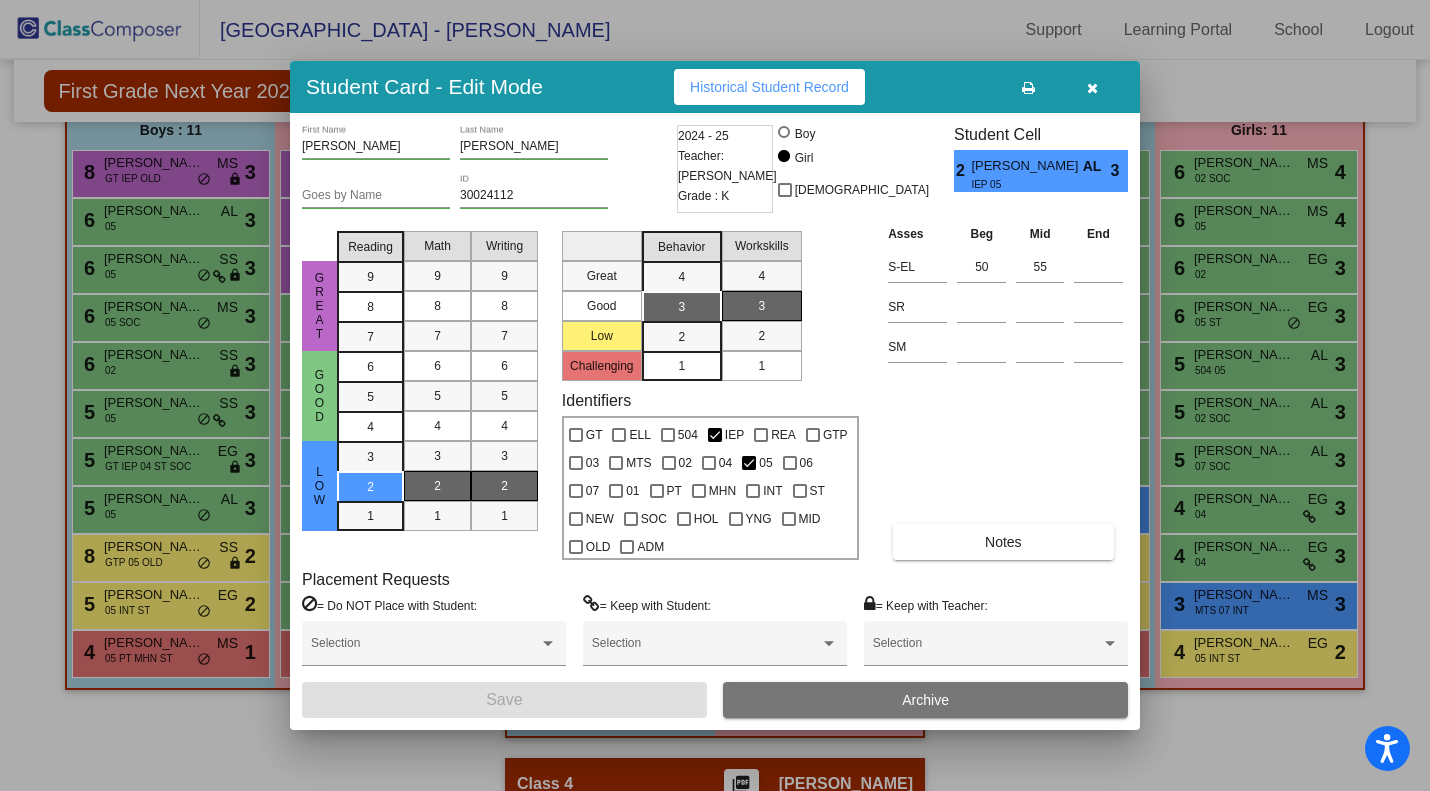 click at bounding box center [1092, 88] 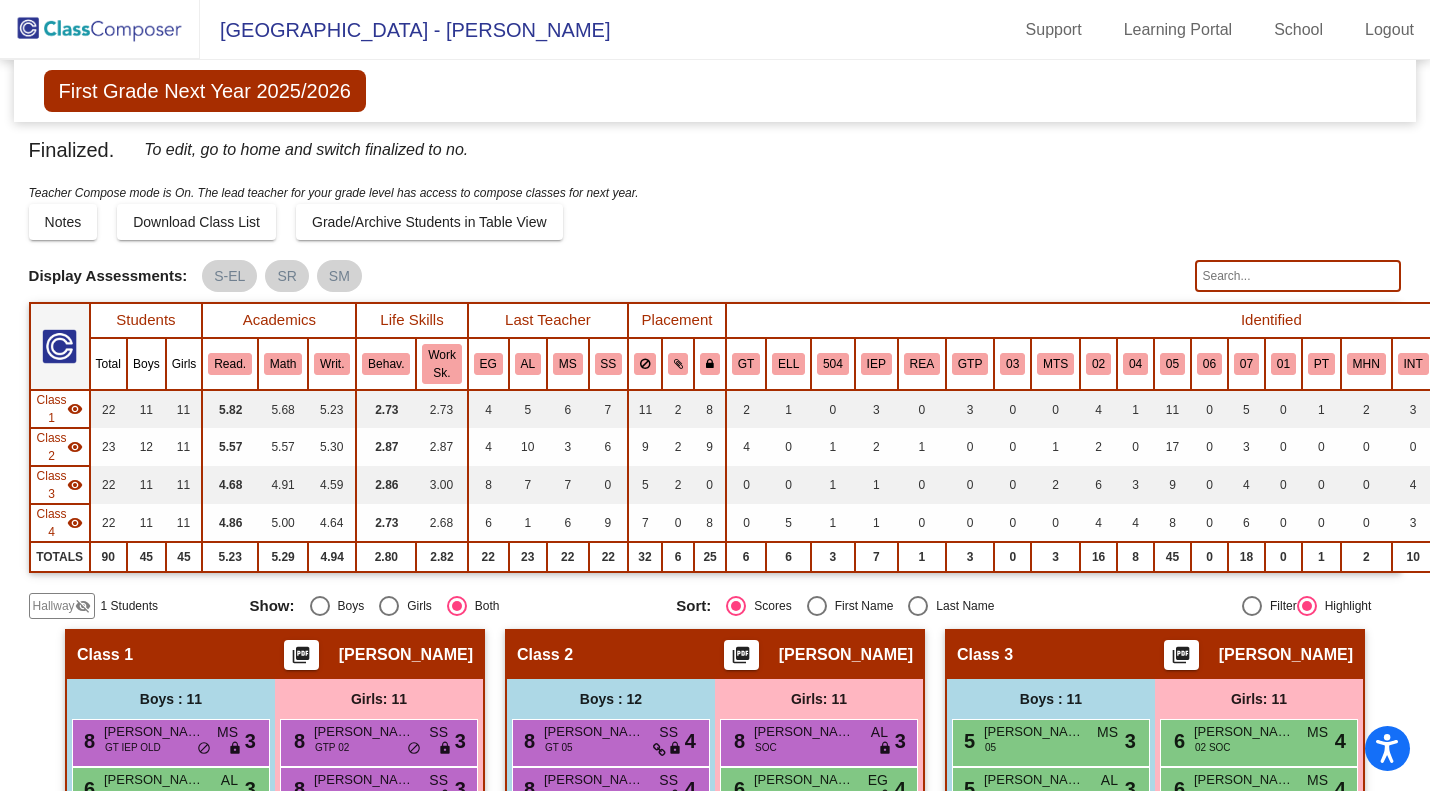 scroll, scrollTop: 0, scrollLeft: 5, axis: horizontal 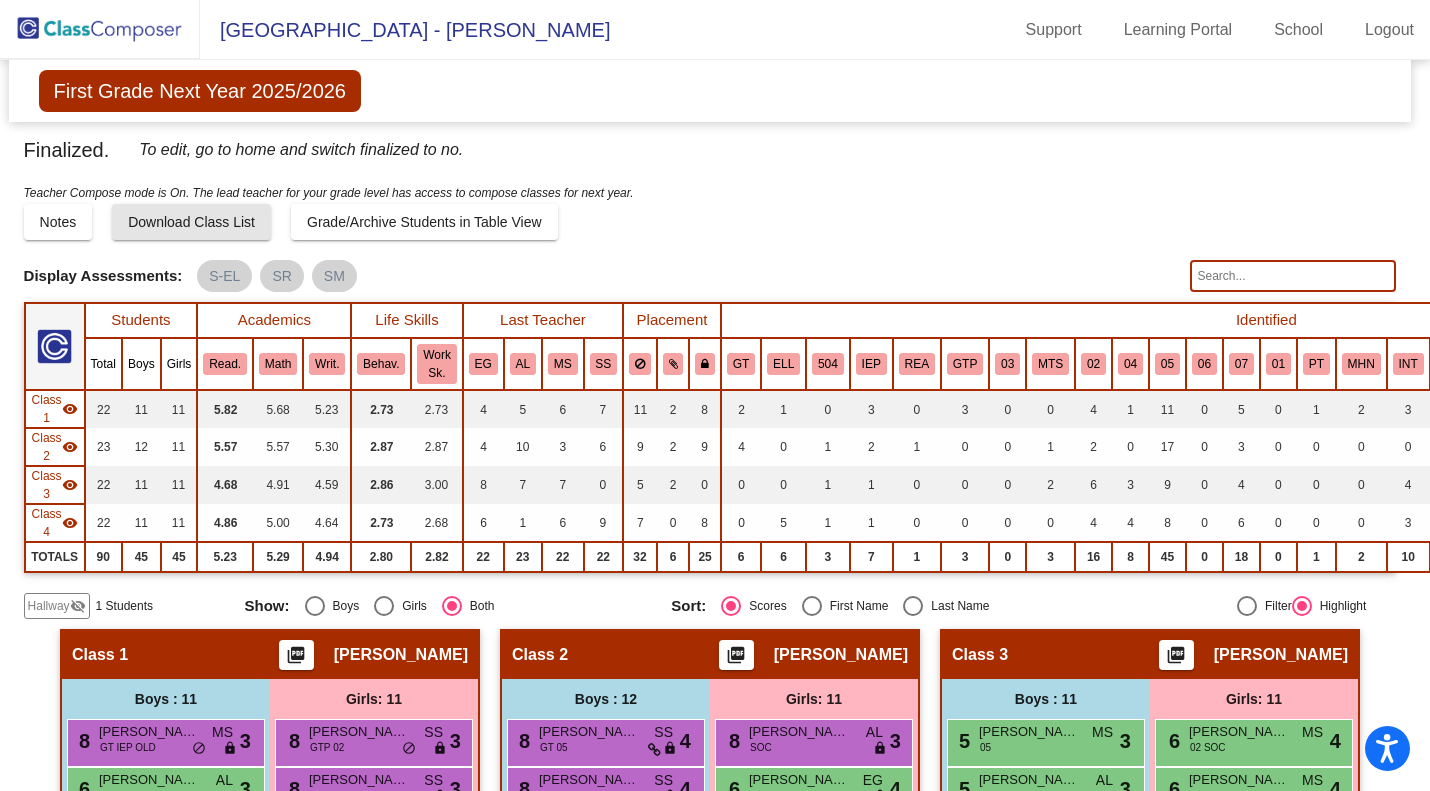 click on "Download Class List" 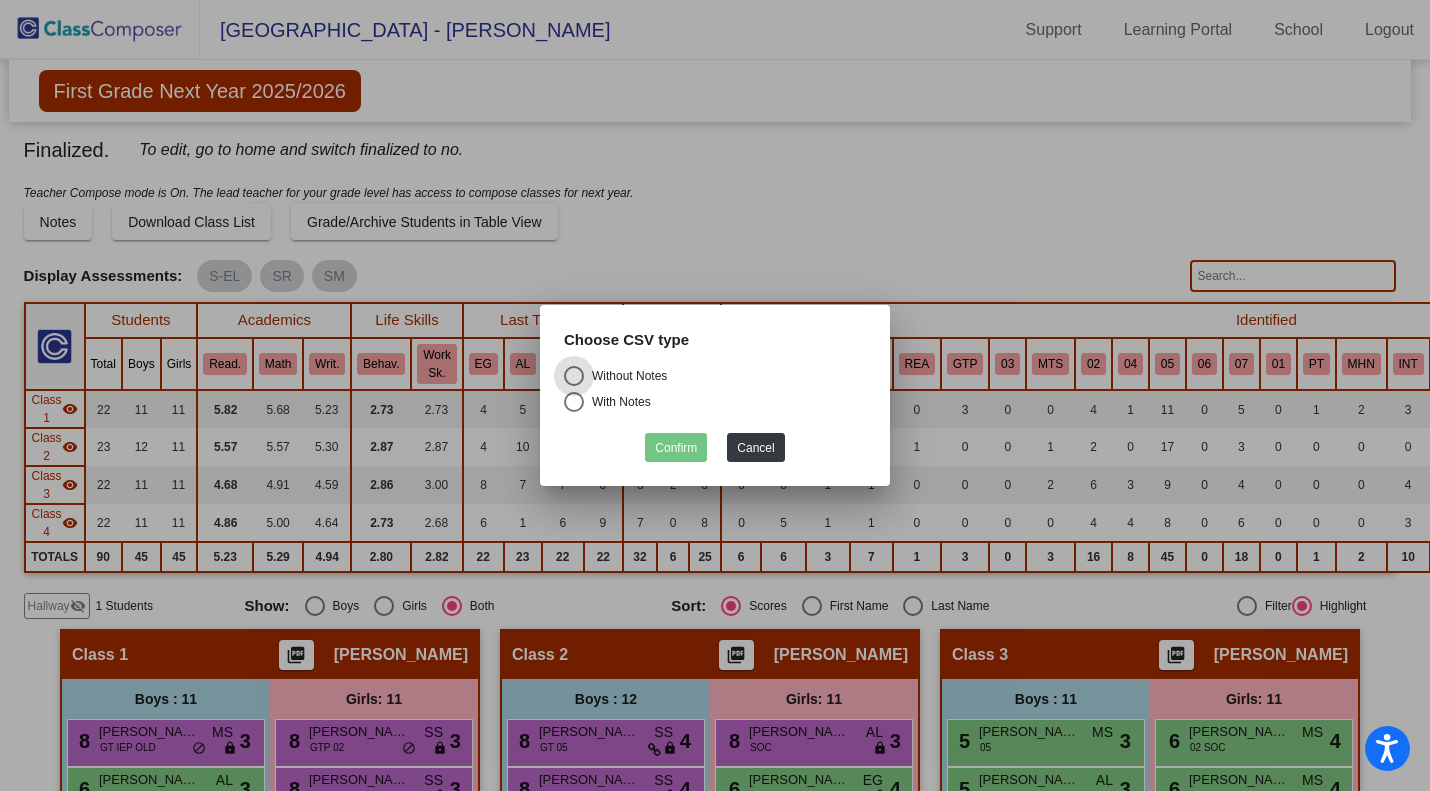 click on "Without Notes" at bounding box center (625, 376) 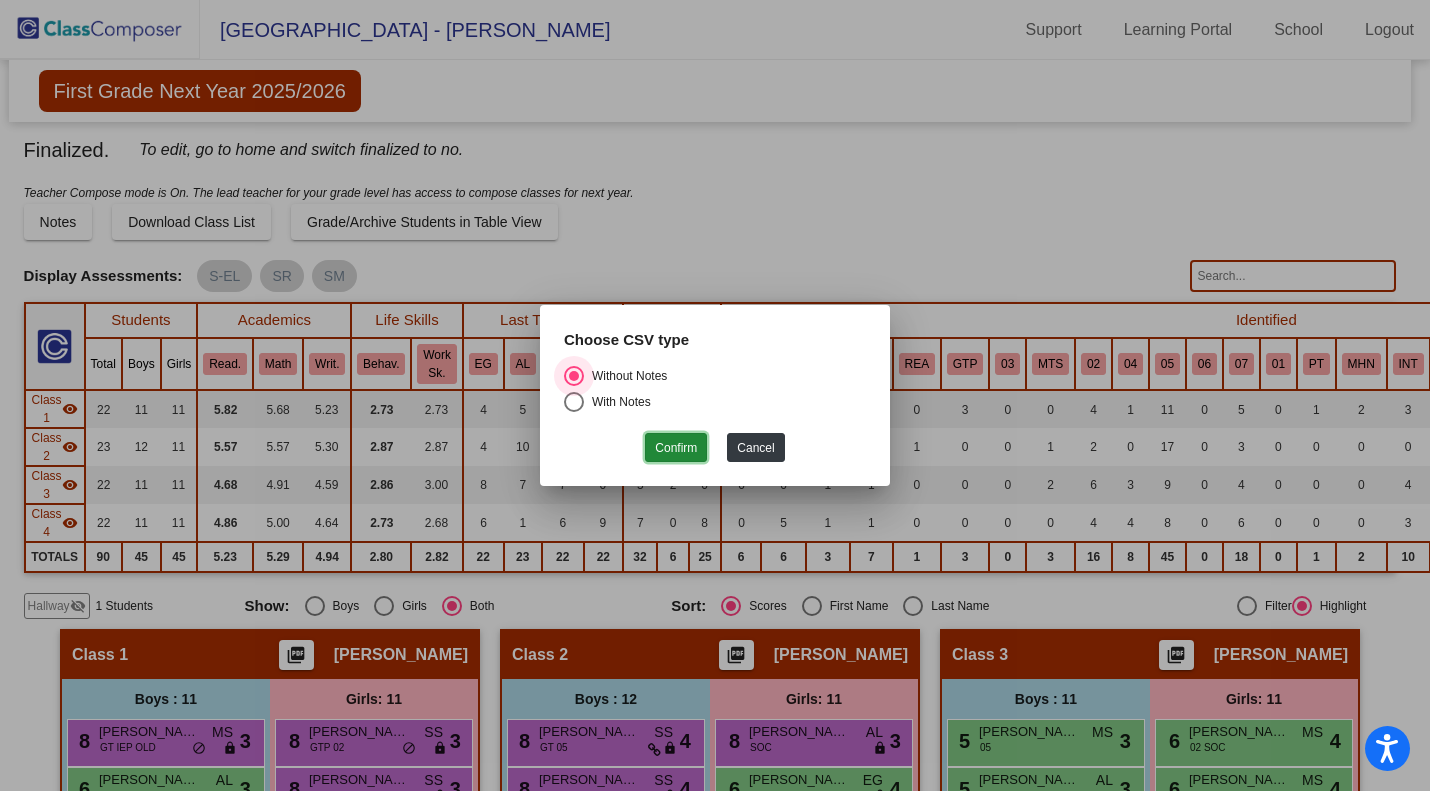 click on "Confirm" at bounding box center (676, 447) 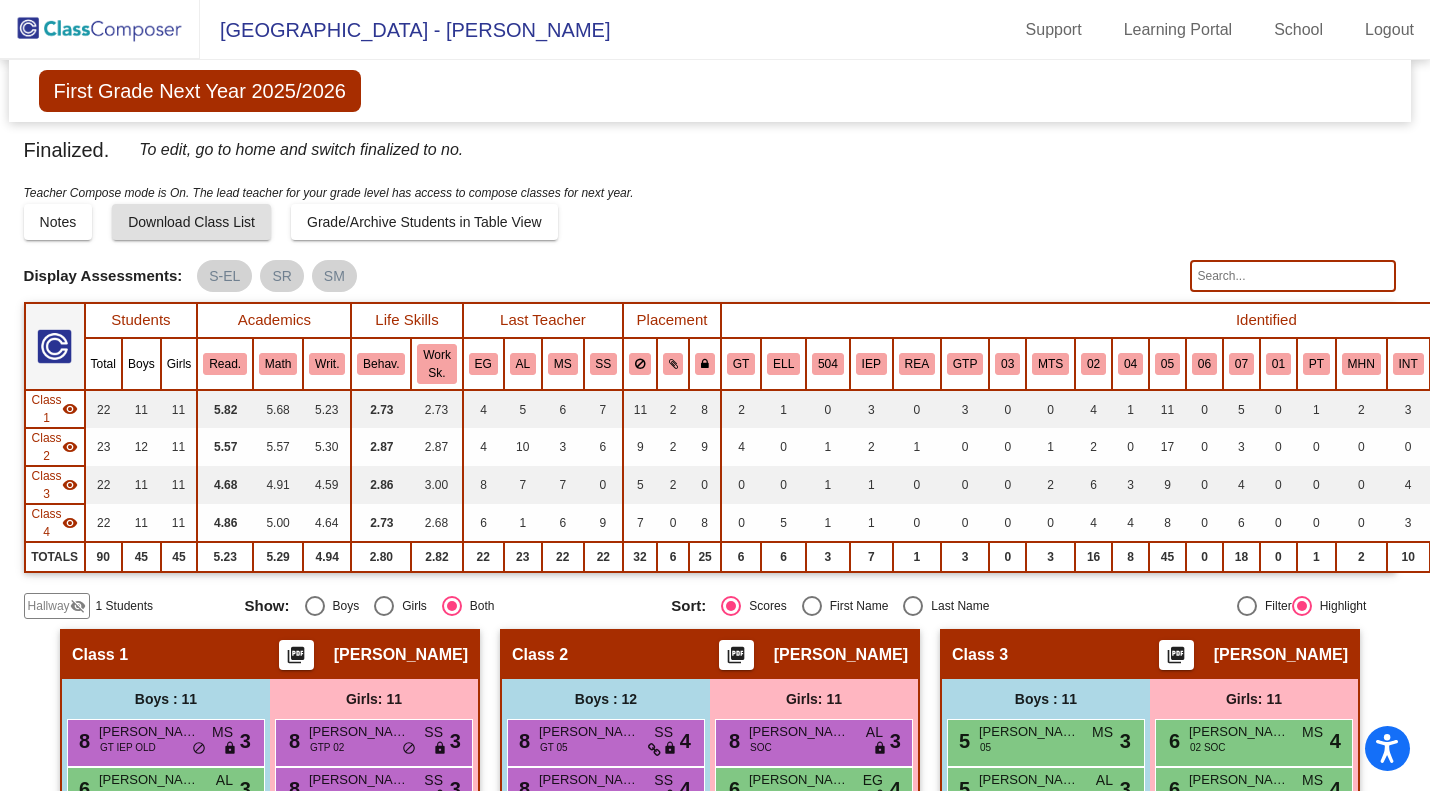 click 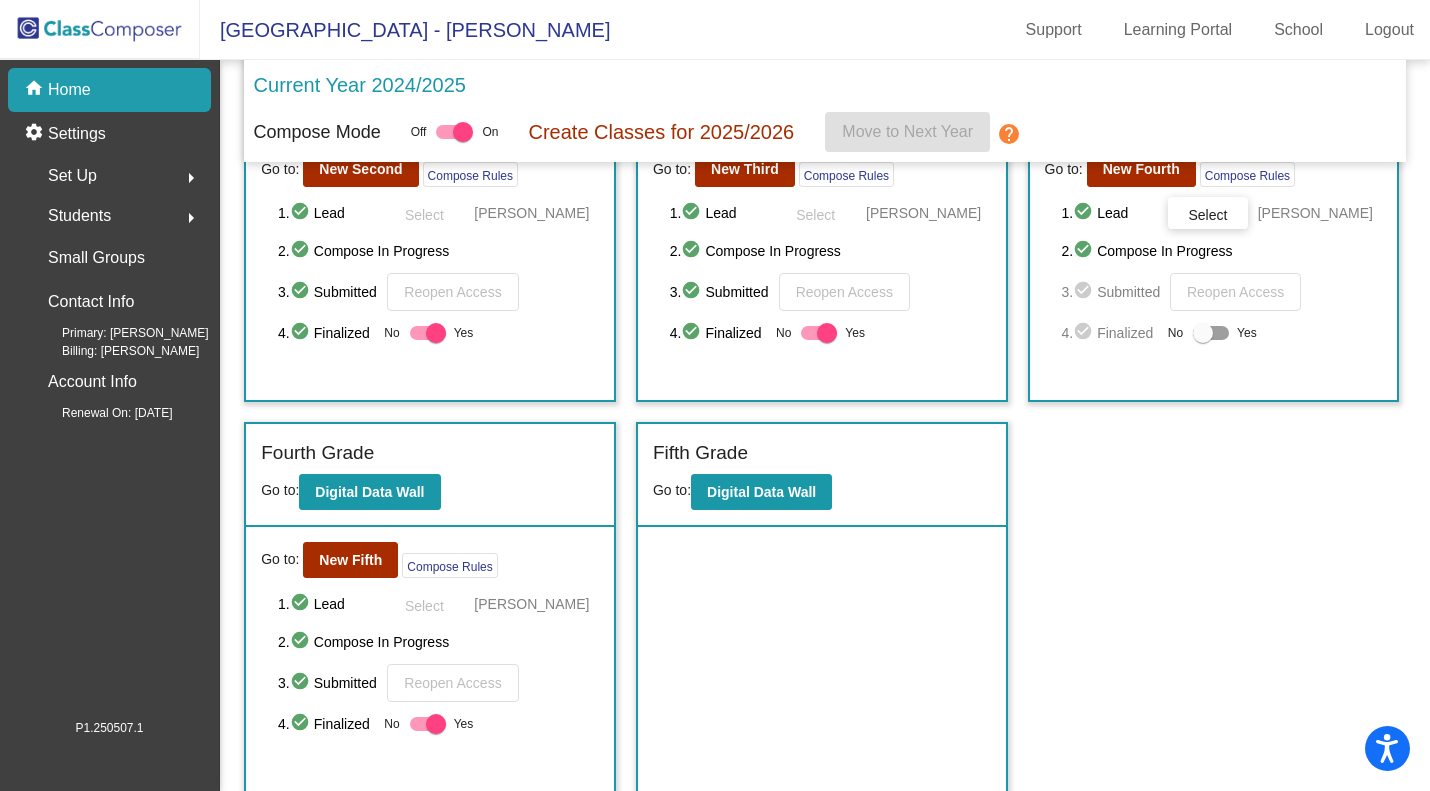 scroll, scrollTop: 535, scrollLeft: 0, axis: vertical 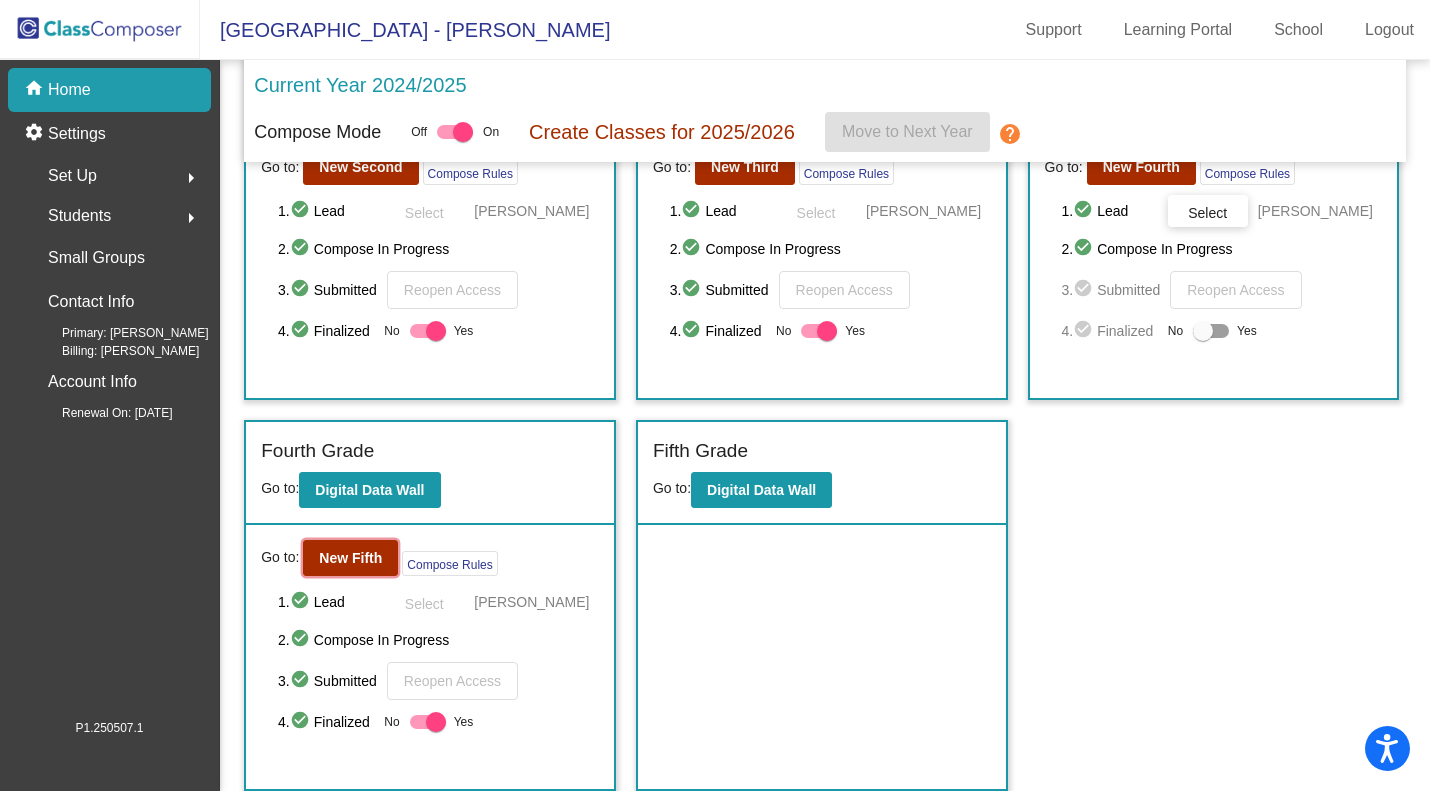 click on "New Fifth" 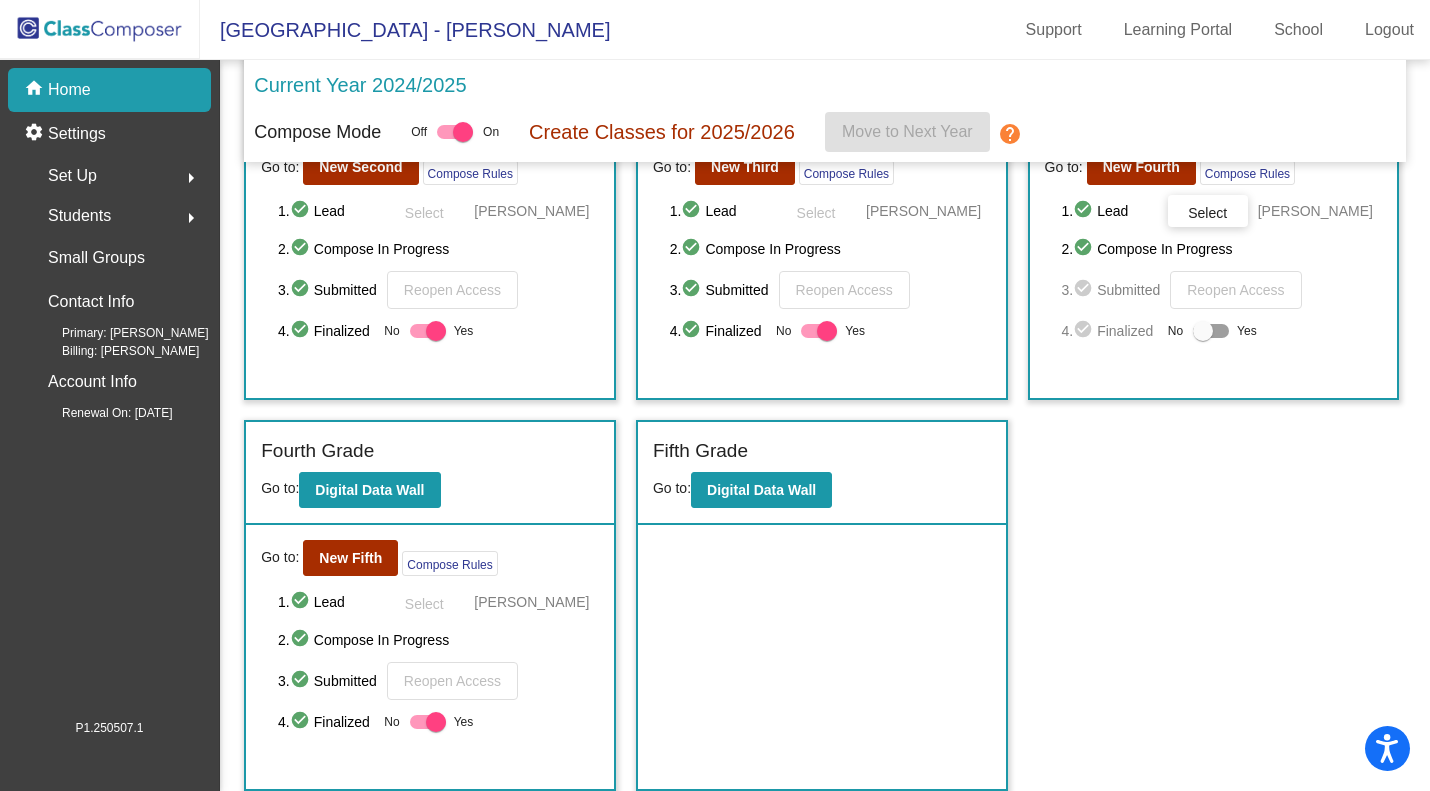 scroll, scrollTop: 0, scrollLeft: 0, axis: both 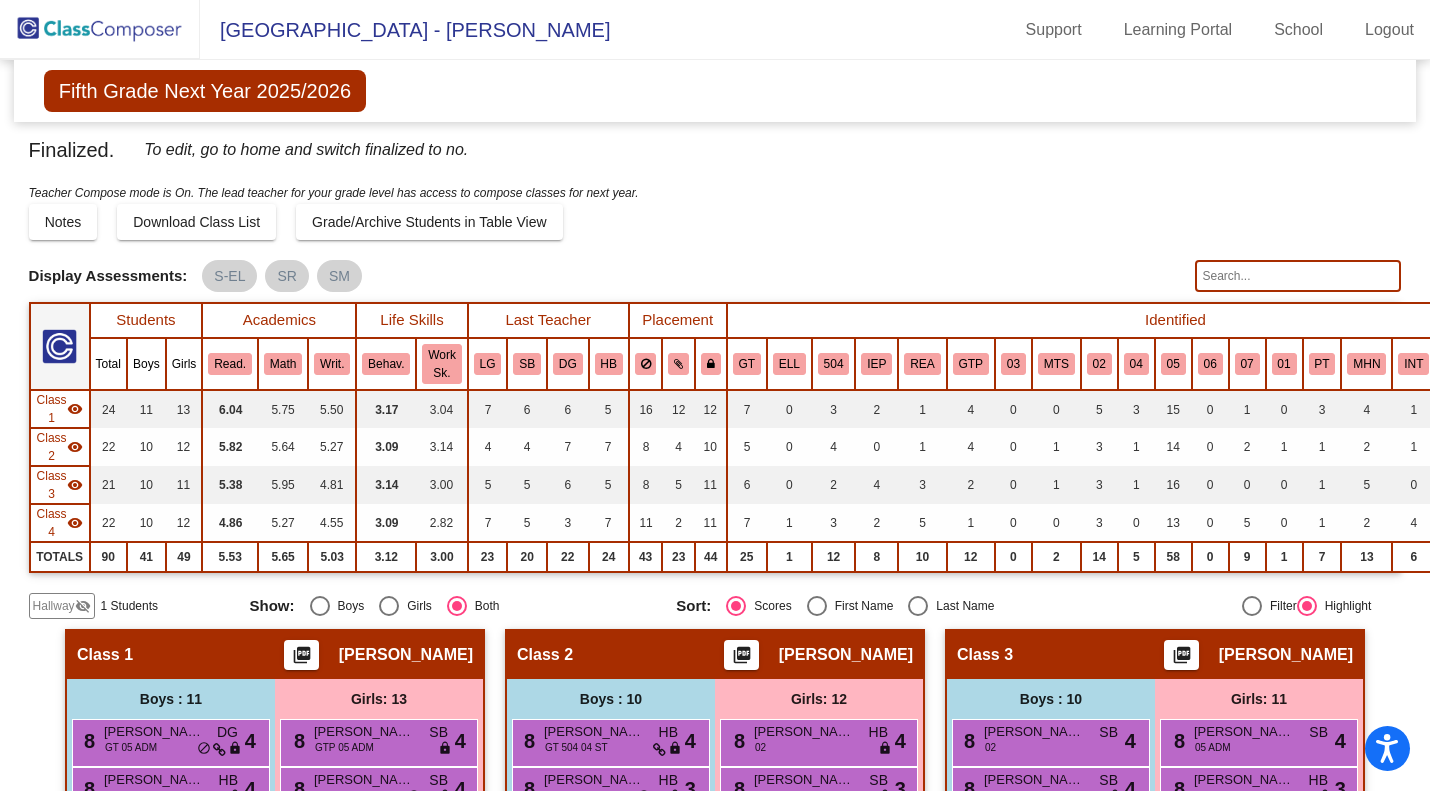 click on "Download Class List" 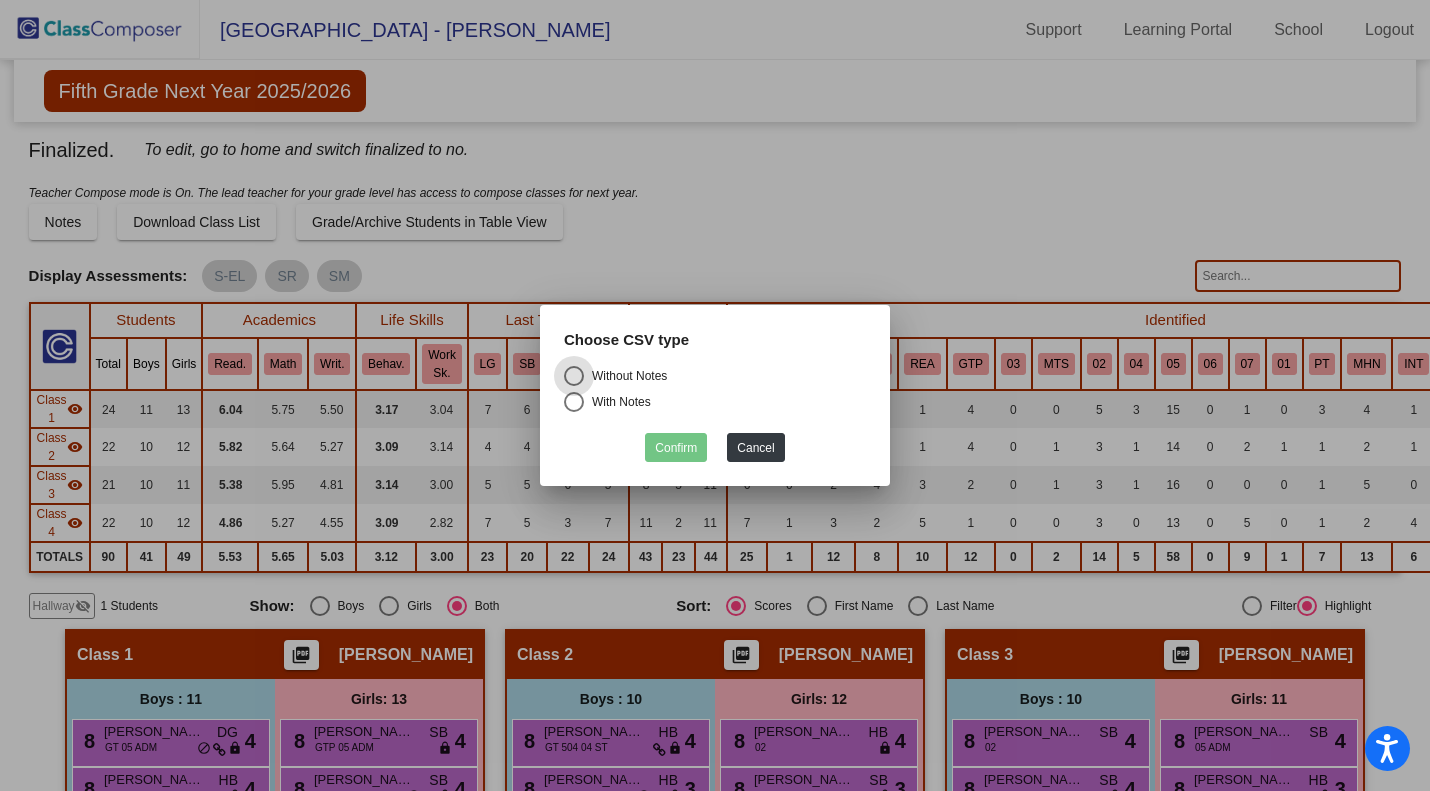 click on "Without Notes" at bounding box center [625, 376] 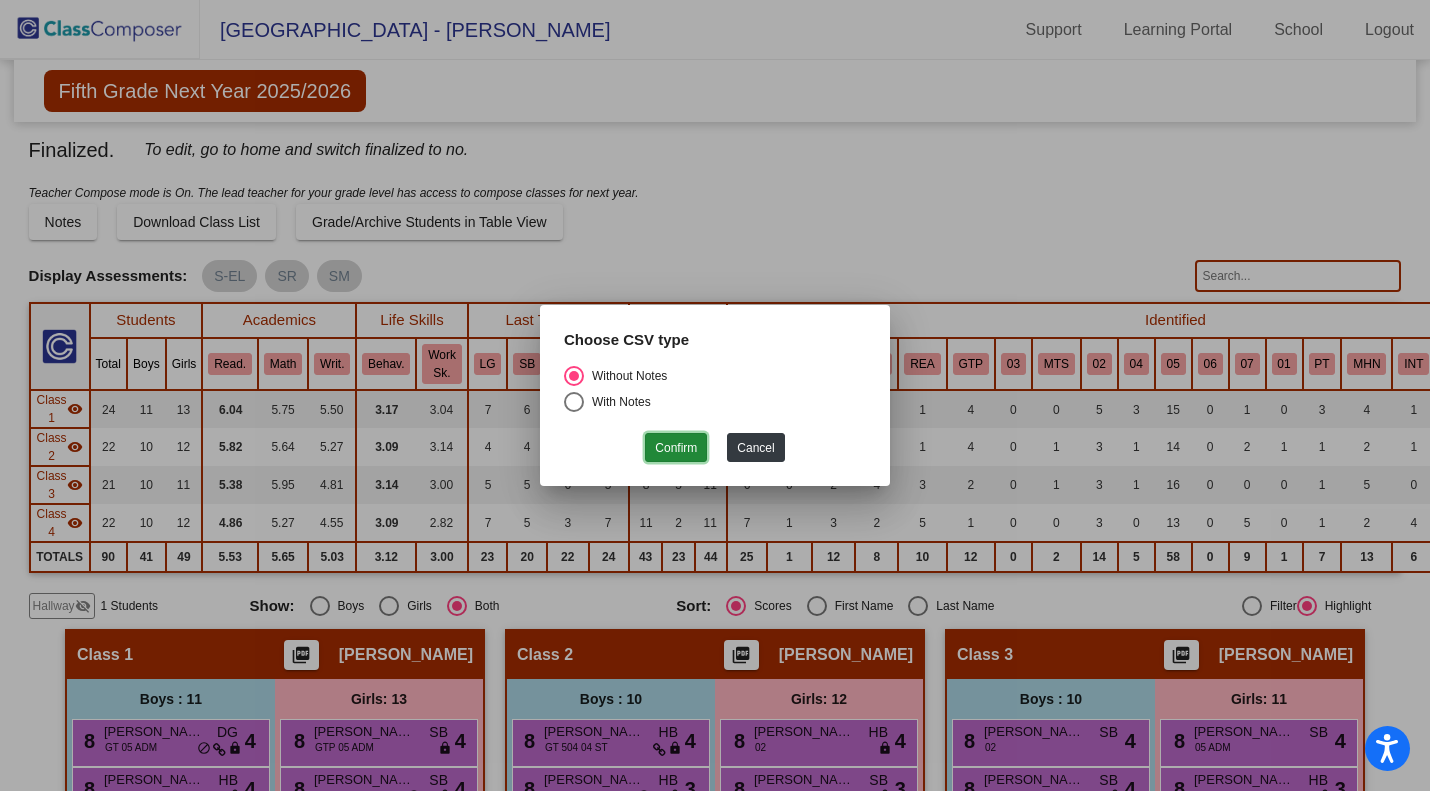 click on "Confirm" at bounding box center (676, 447) 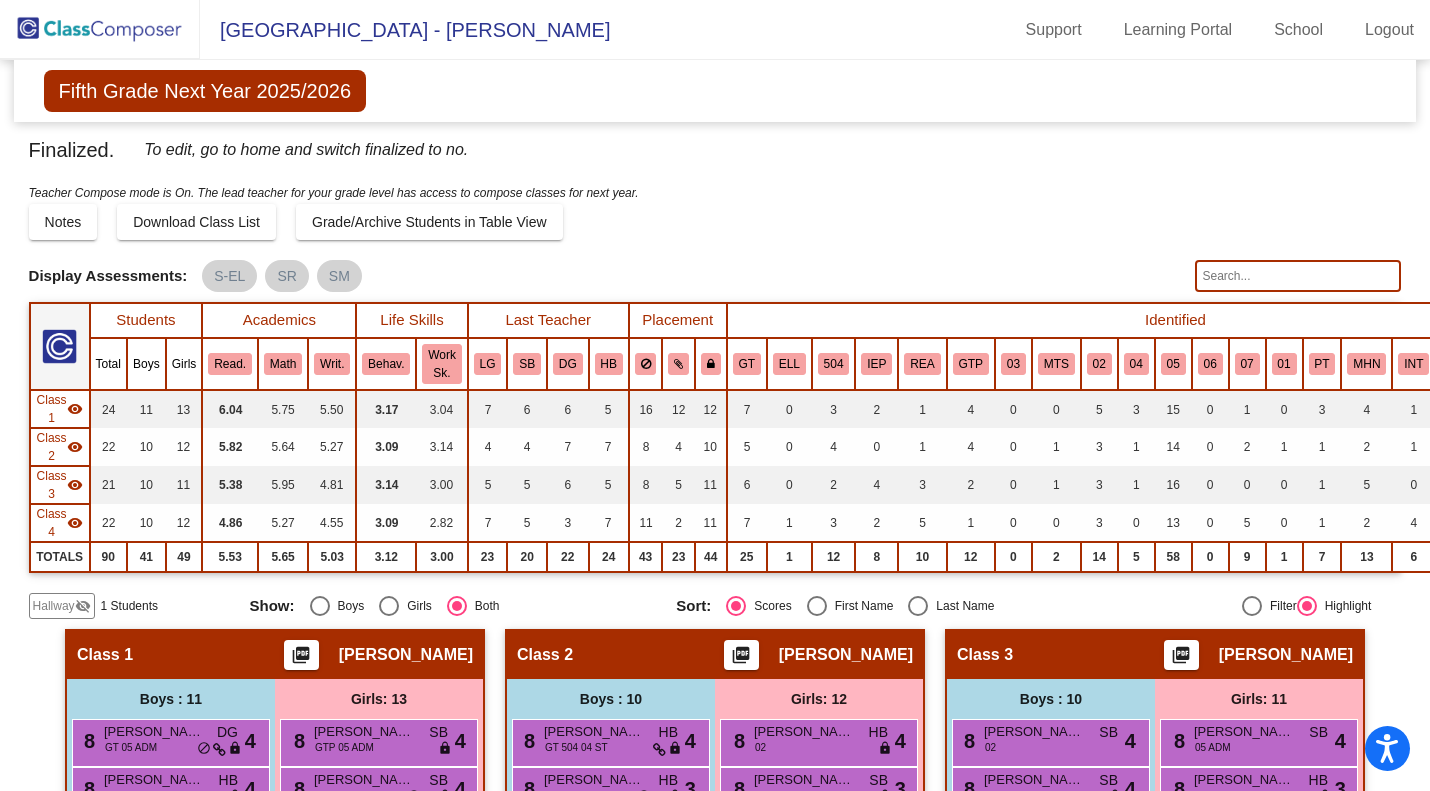 click 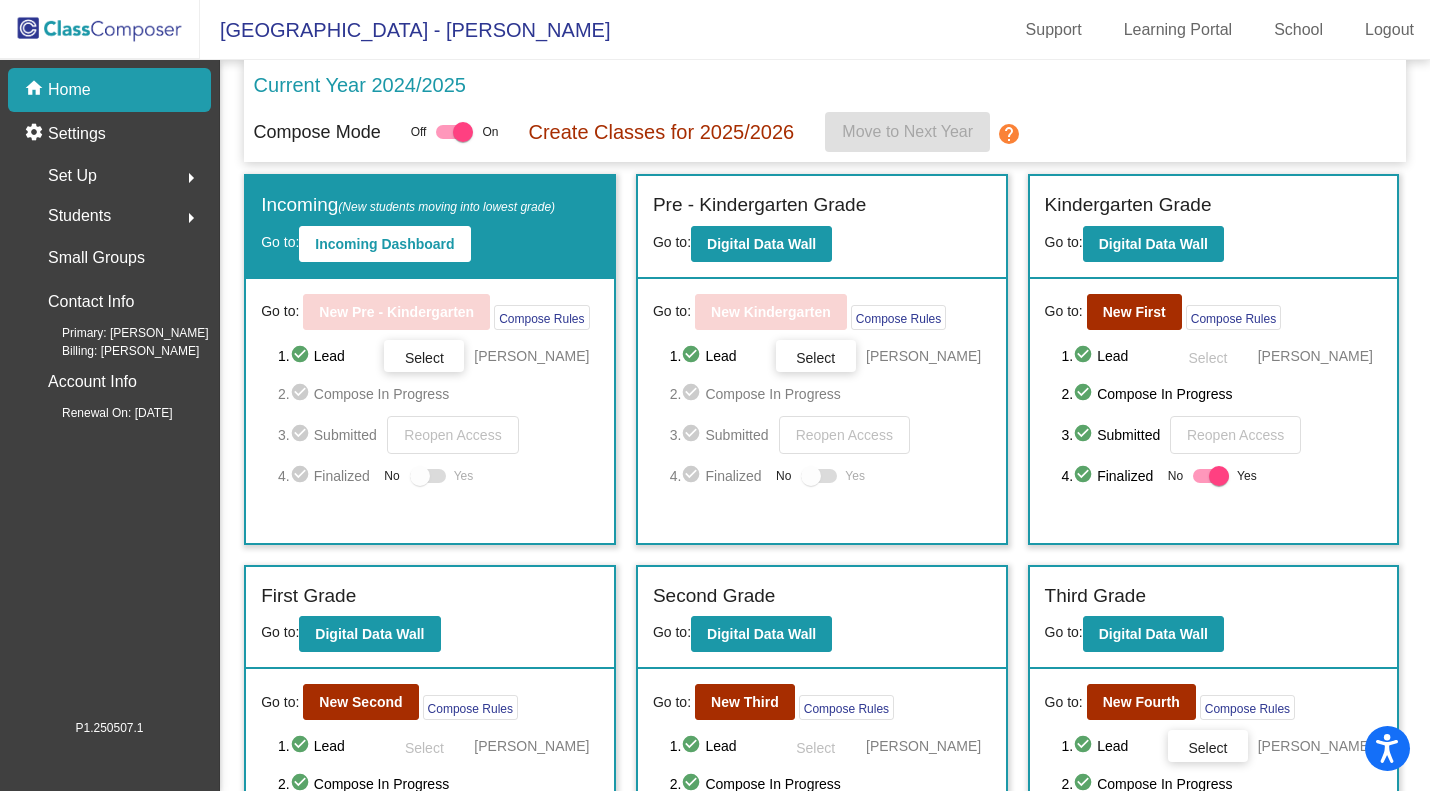 scroll, scrollTop: 272, scrollLeft: 0, axis: vertical 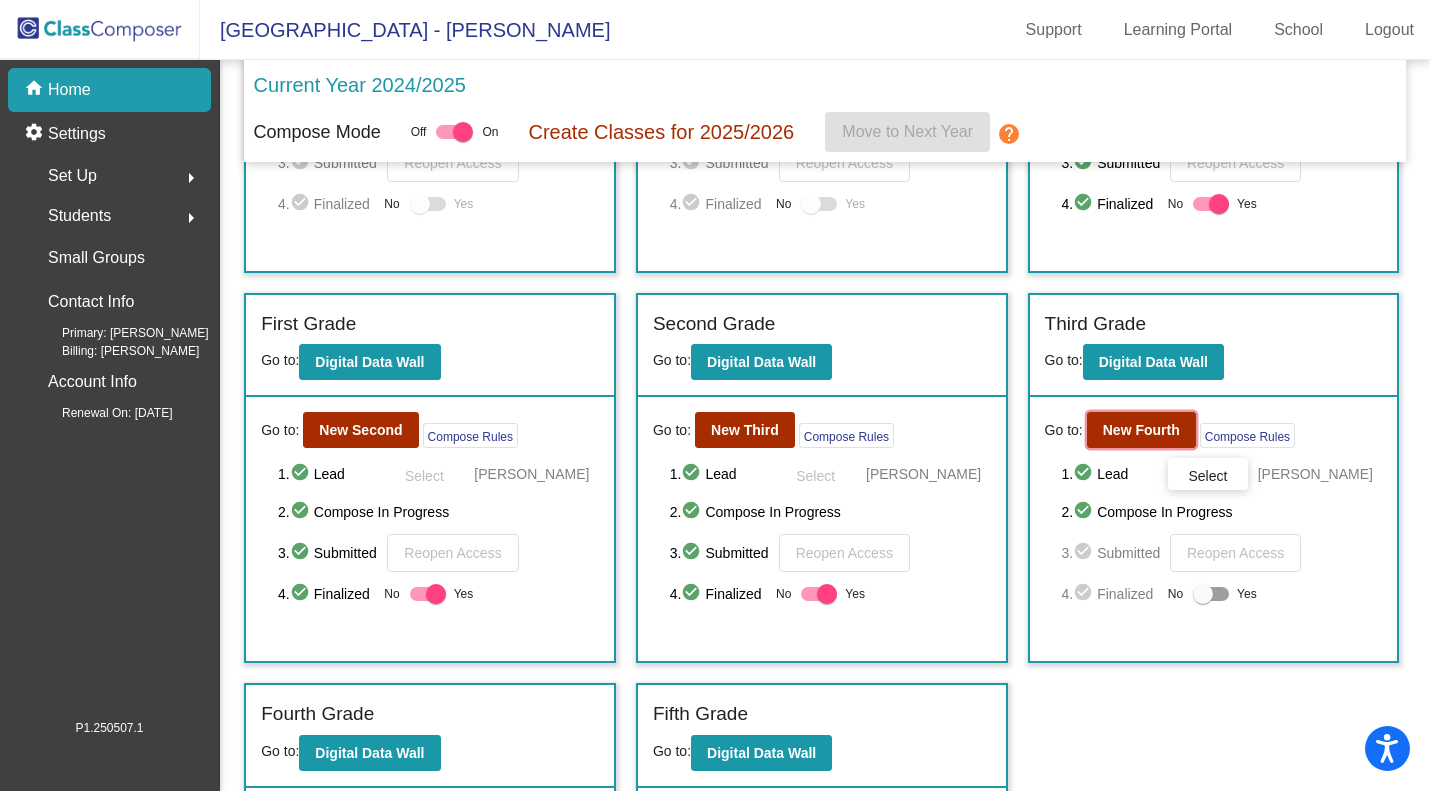 click on "New Fourth" 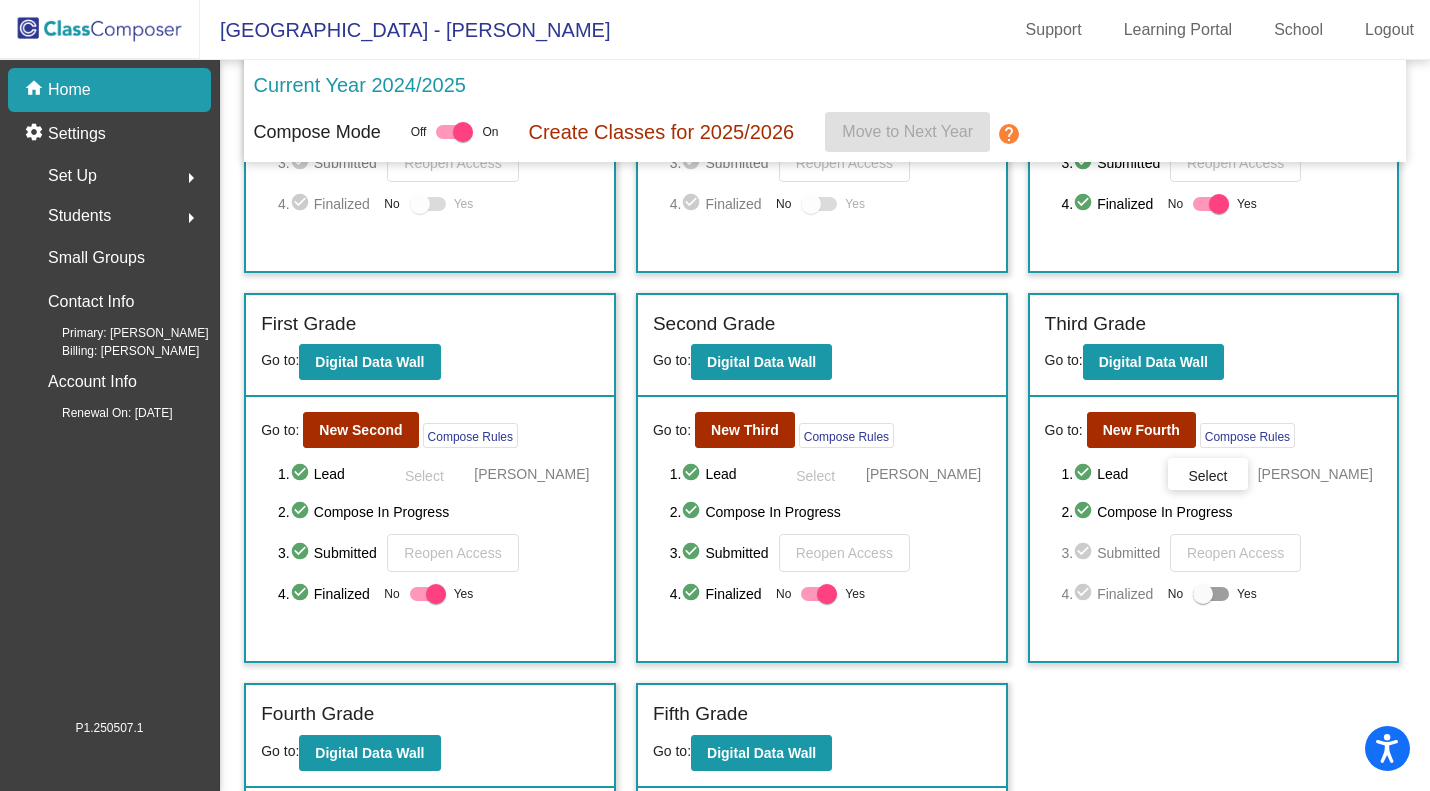 scroll, scrollTop: 0, scrollLeft: 0, axis: both 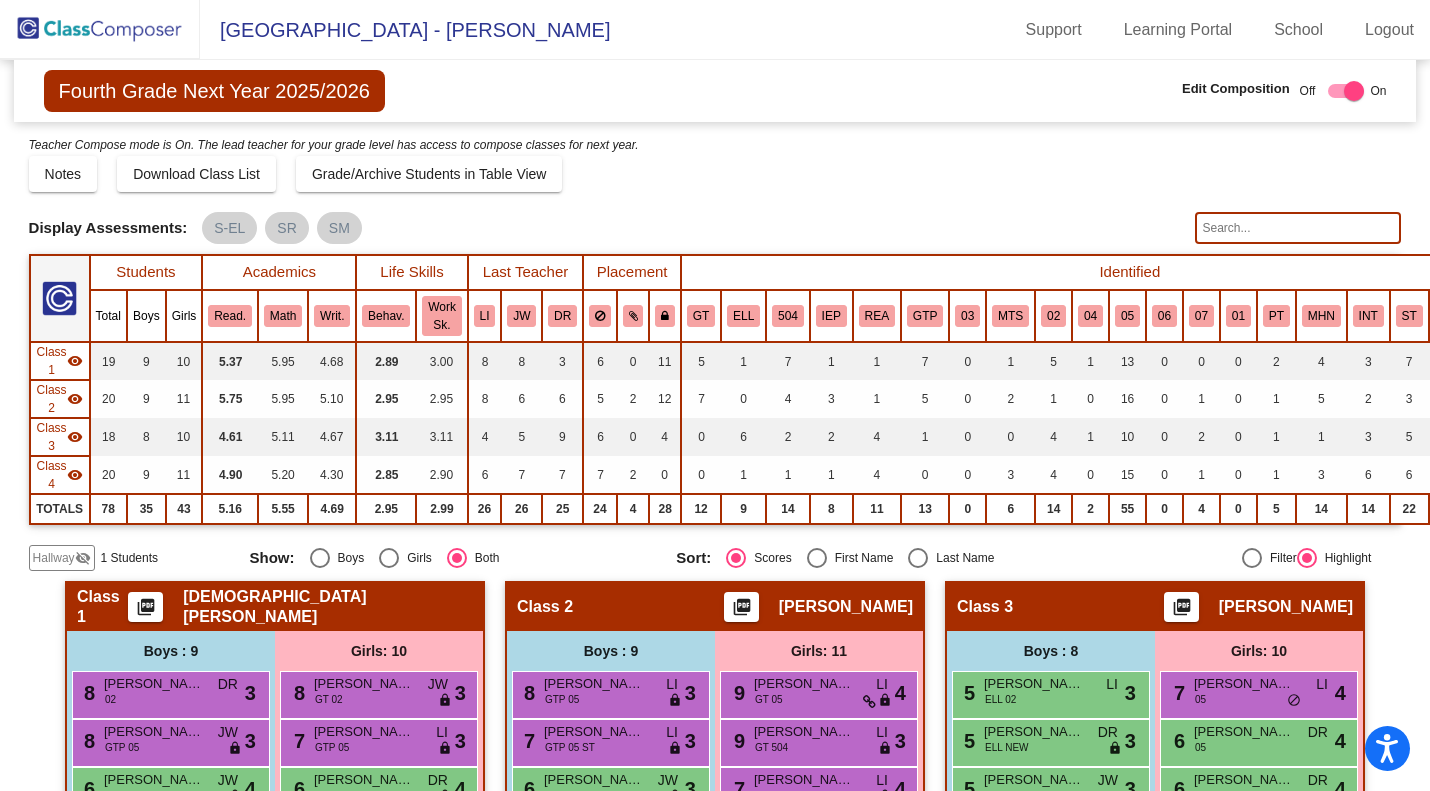 click on "Download Class List" 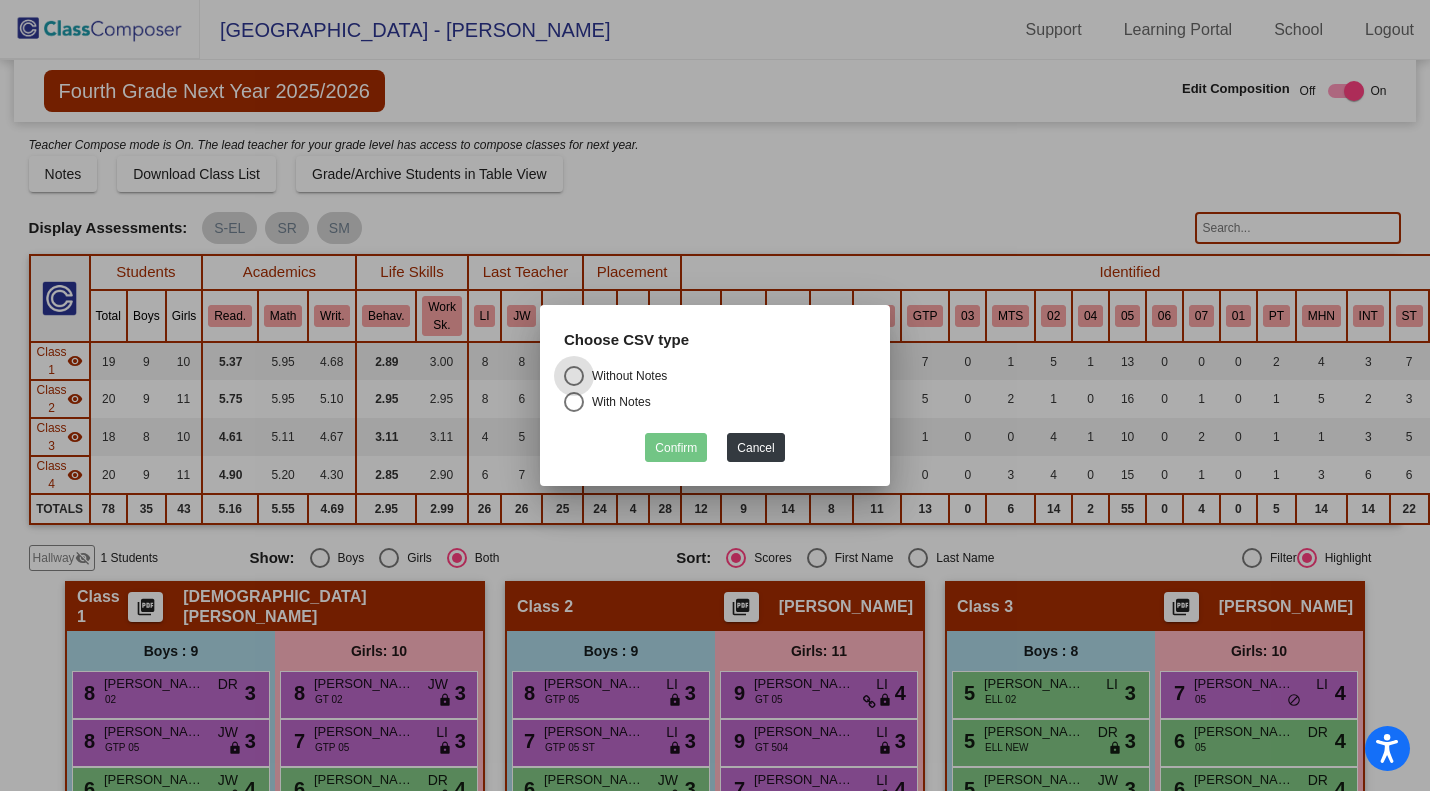 click on "Without Notes" at bounding box center [625, 376] 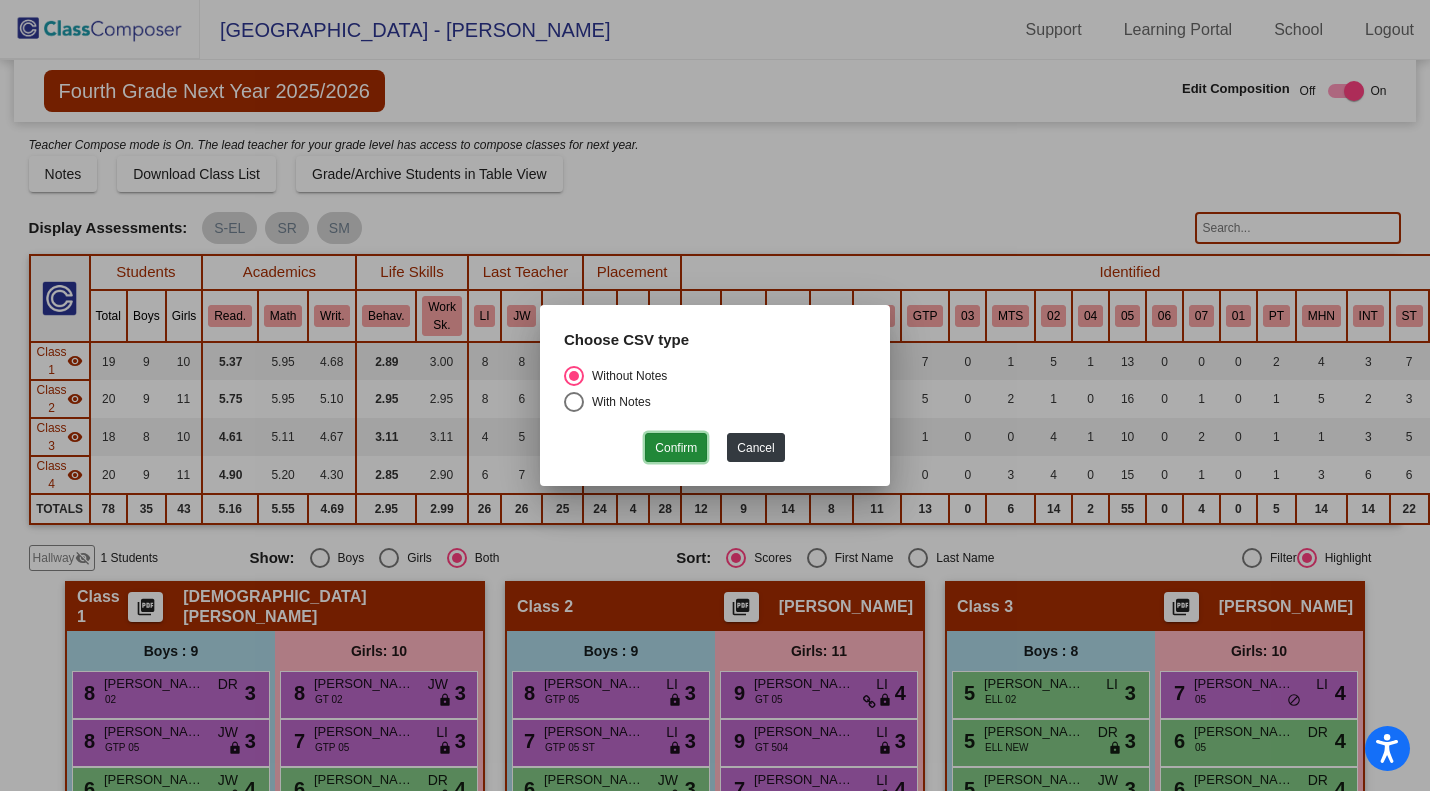 click on "Confirm" at bounding box center (676, 447) 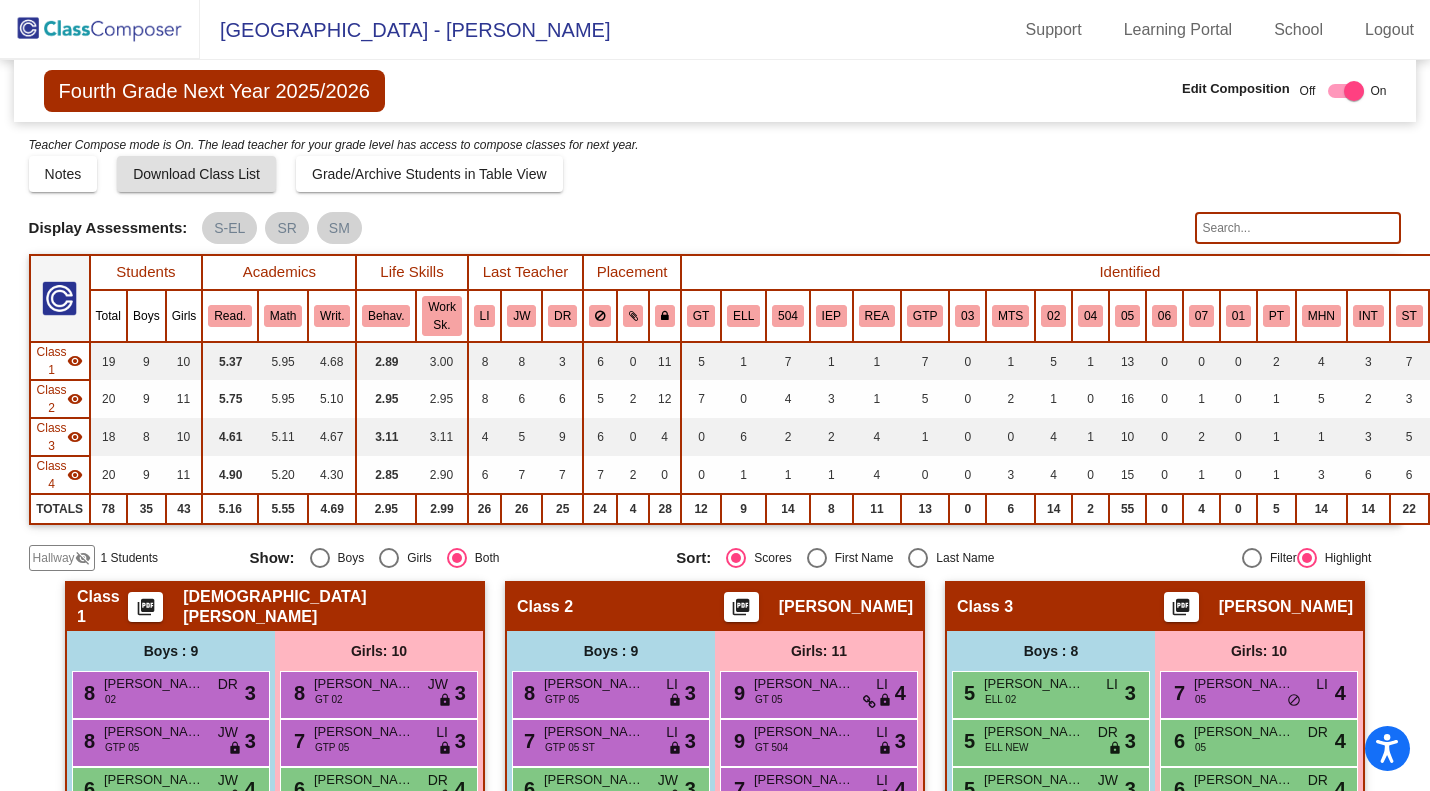 click on "Download Class List" 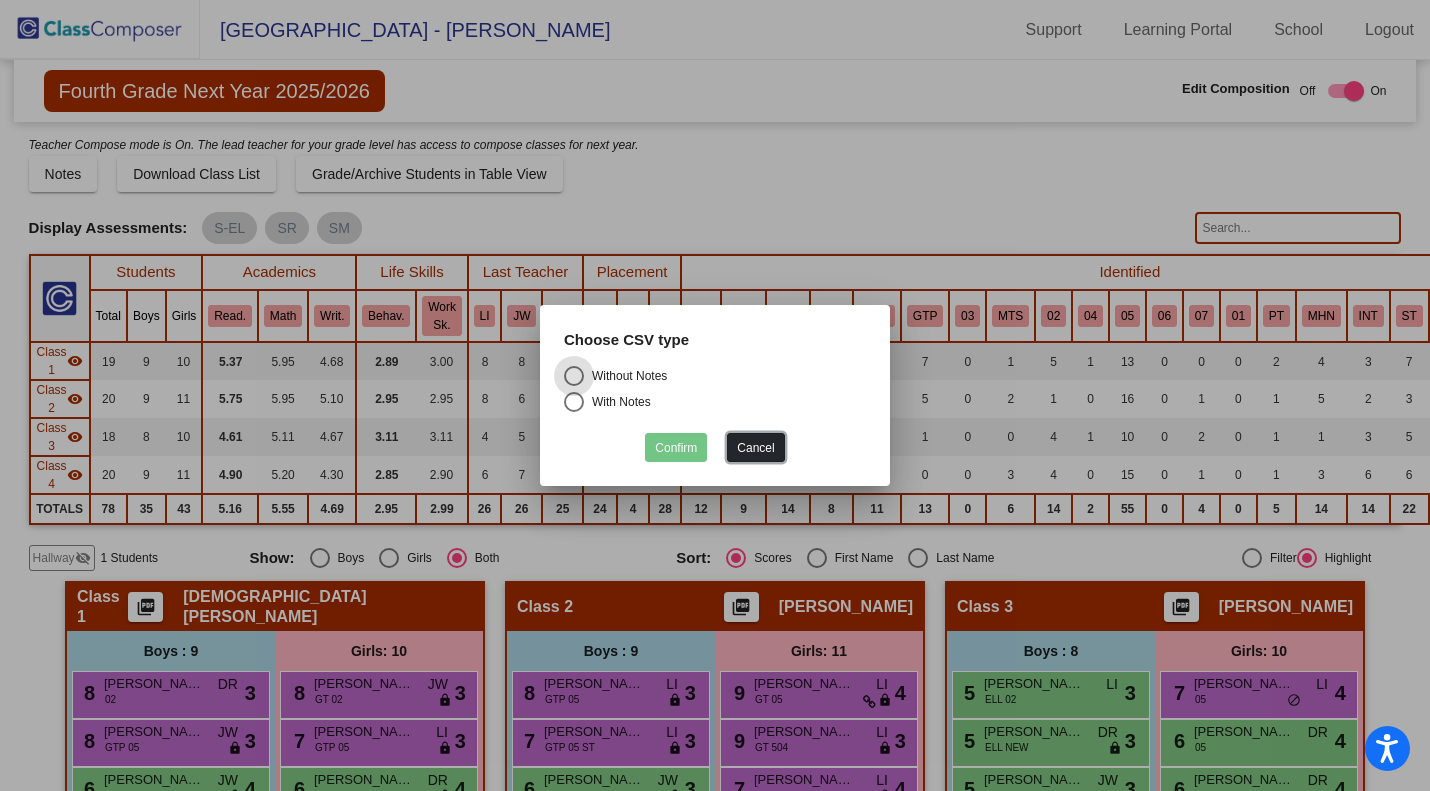 click on "Cancel" at bounding box center (755, 447) 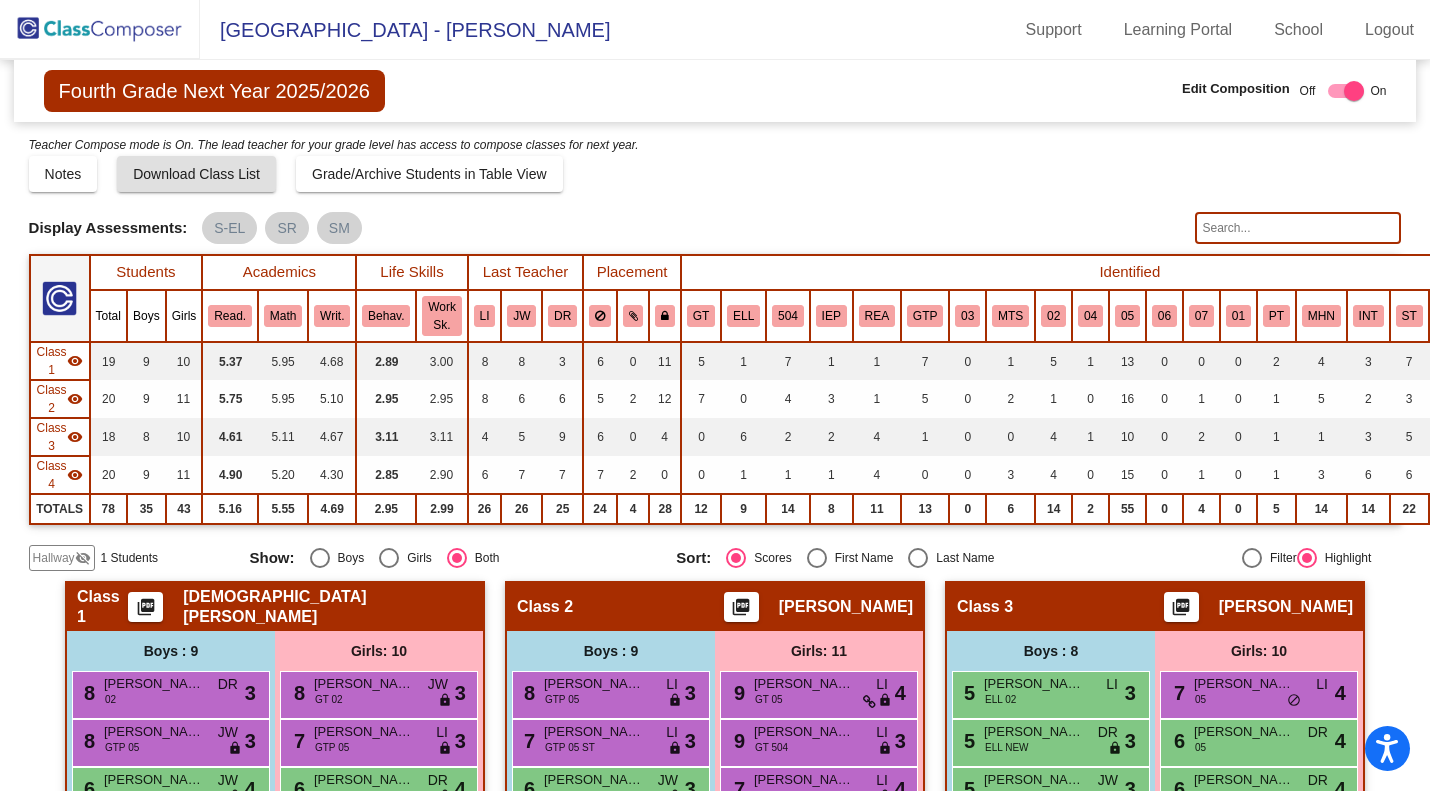 click 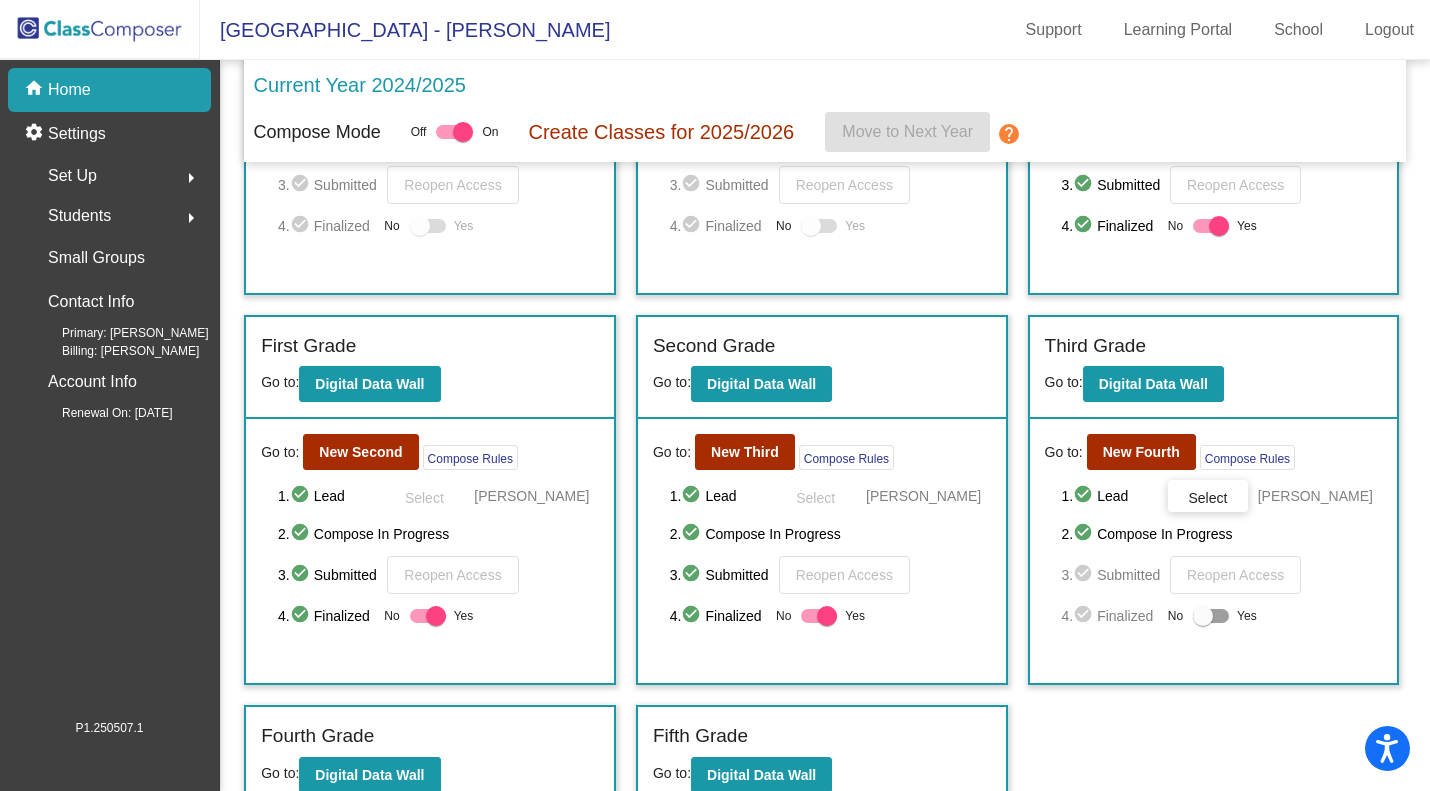 scroll, scrollTop: 254, scrollLeft: 0, axis: vertical 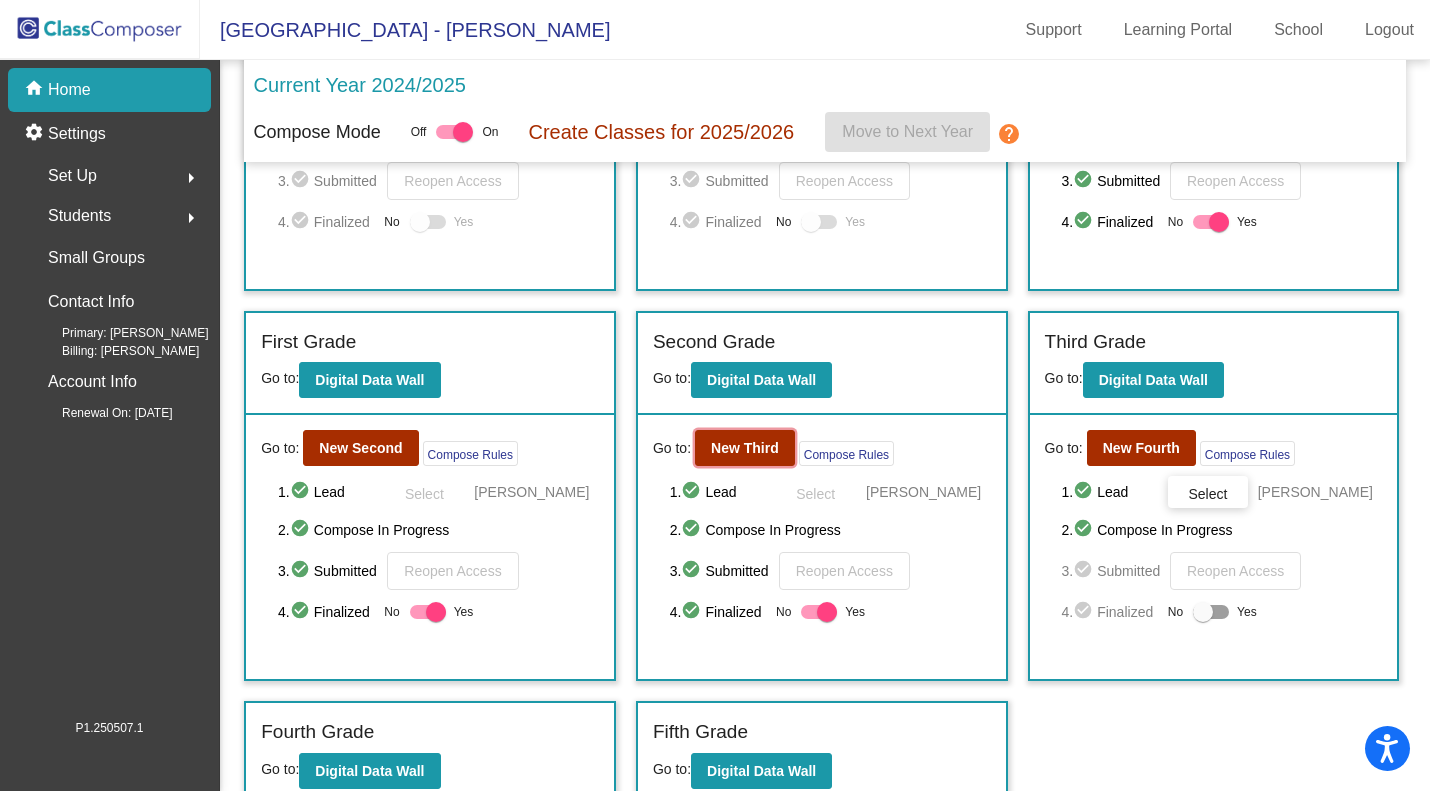 click on "New Third" 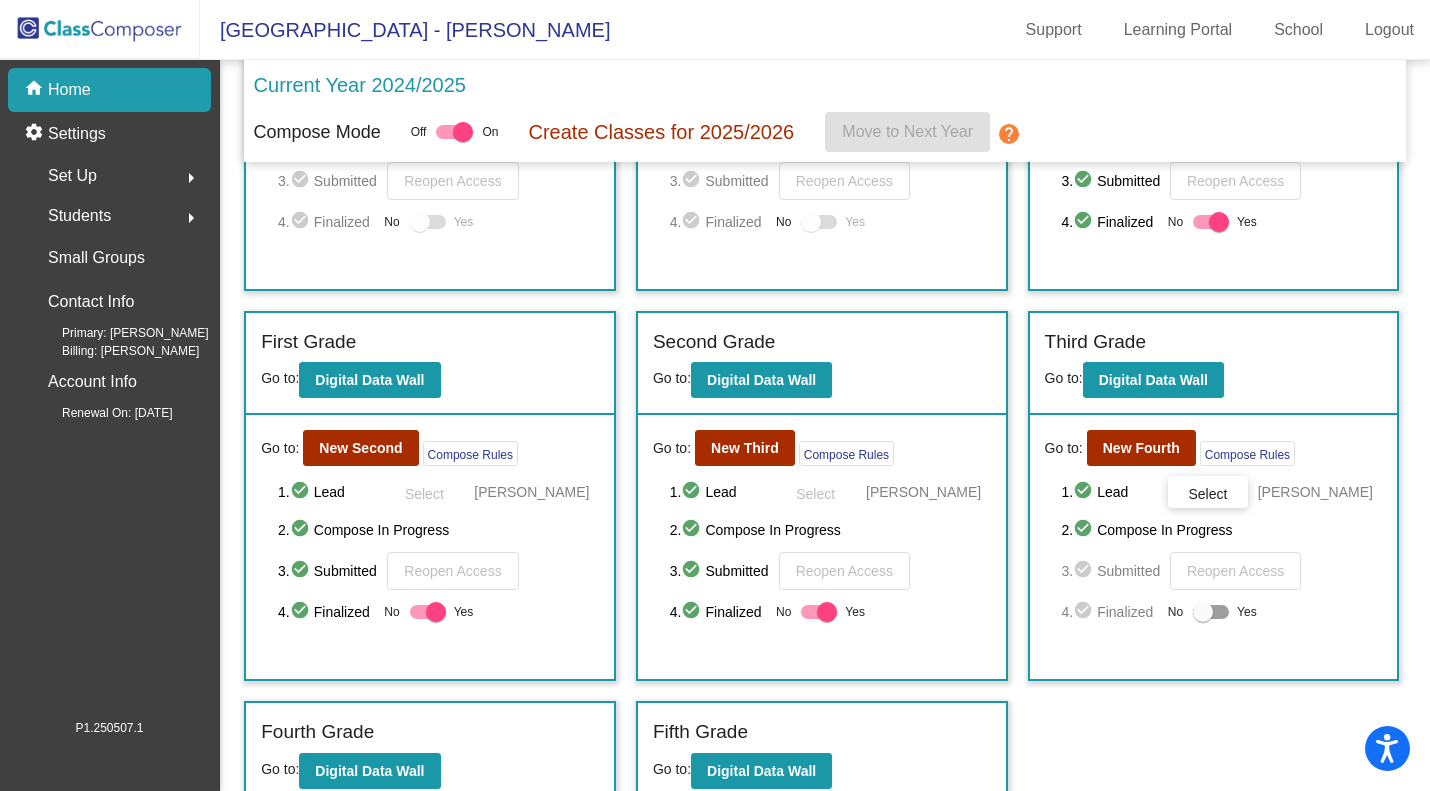 scroll, scrollTop: 0, scrollLeft: 0, axis: both 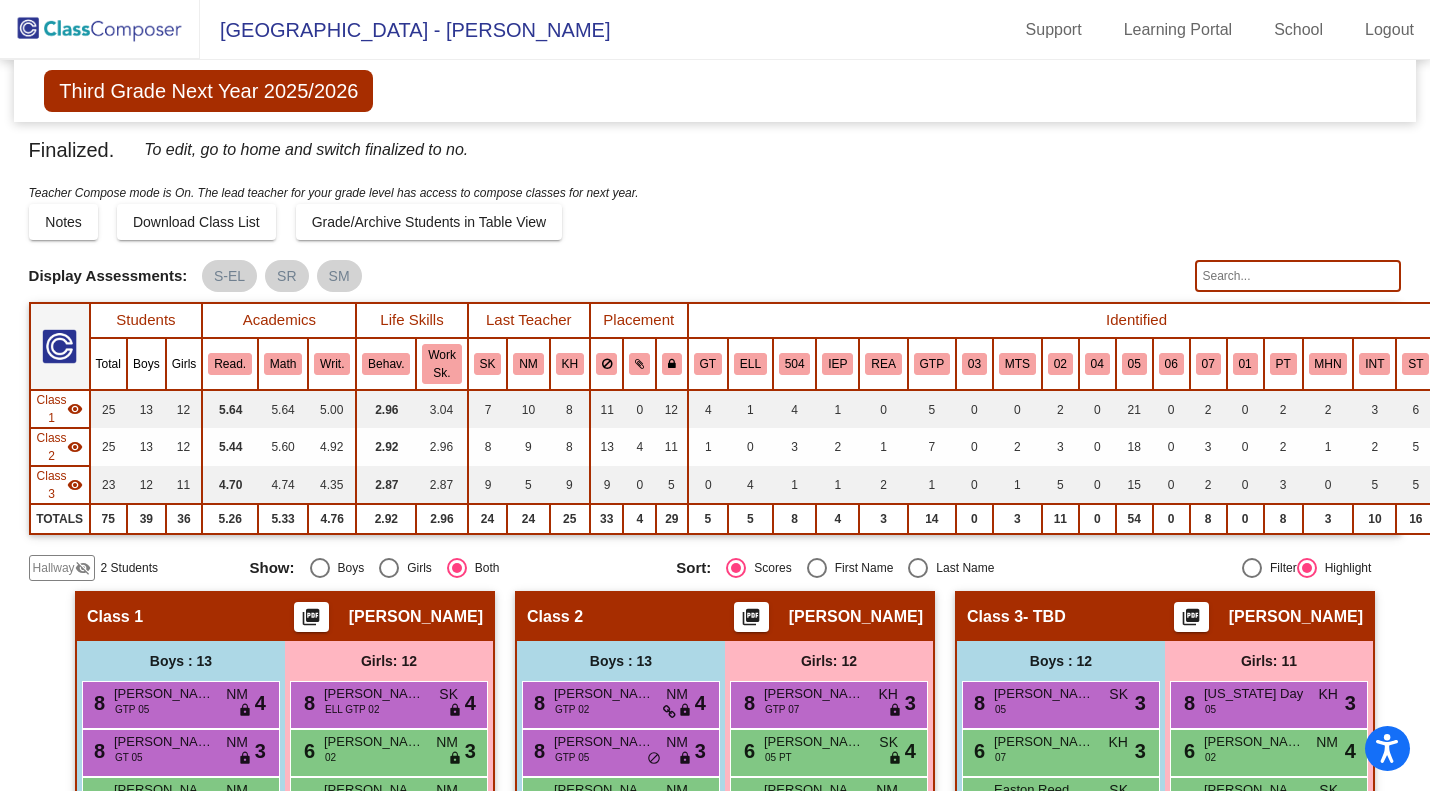 click on "Download Class List" 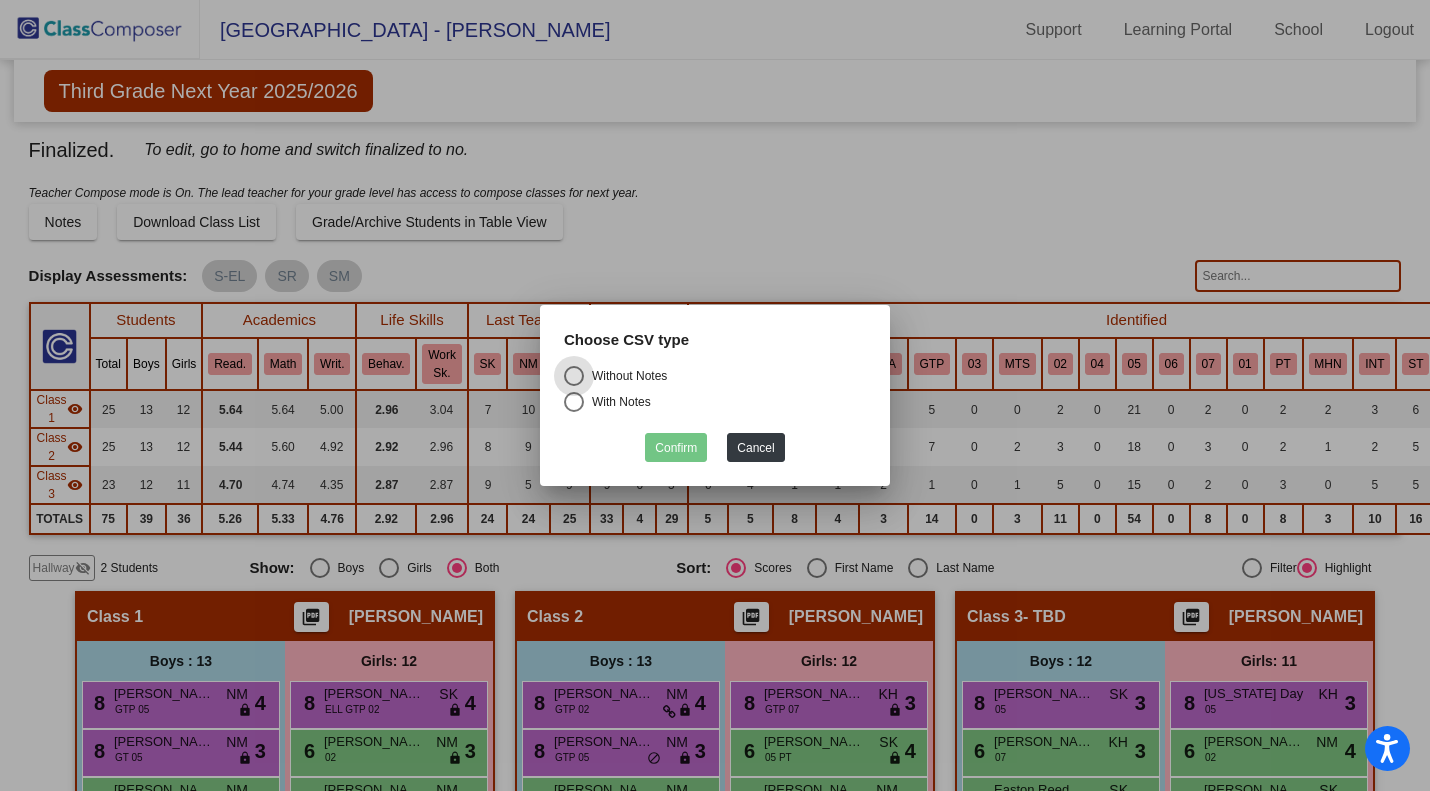 click on "Without Notes" at bounding box center [625, 376] 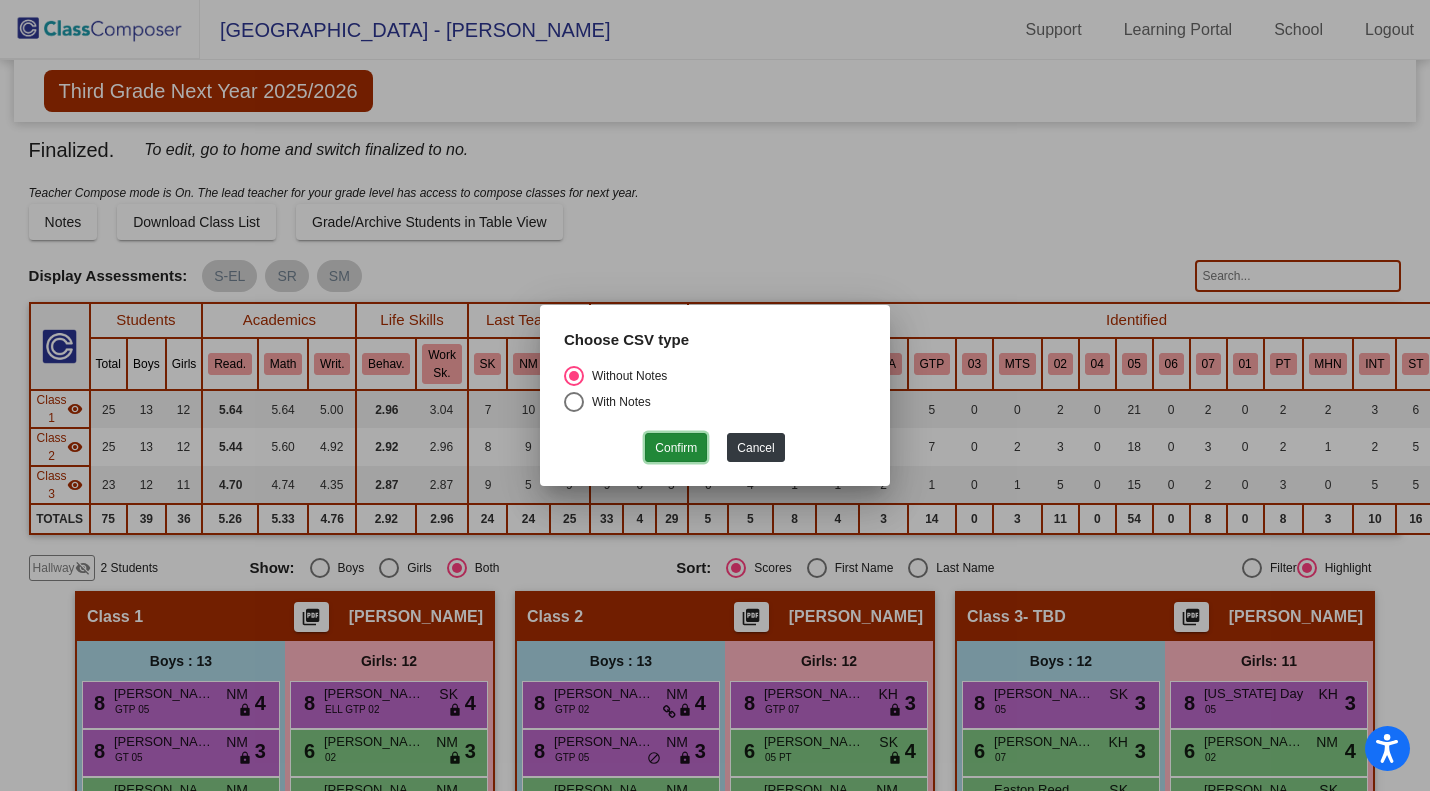 click on "Confirm" at bounding box center [676, 447] 